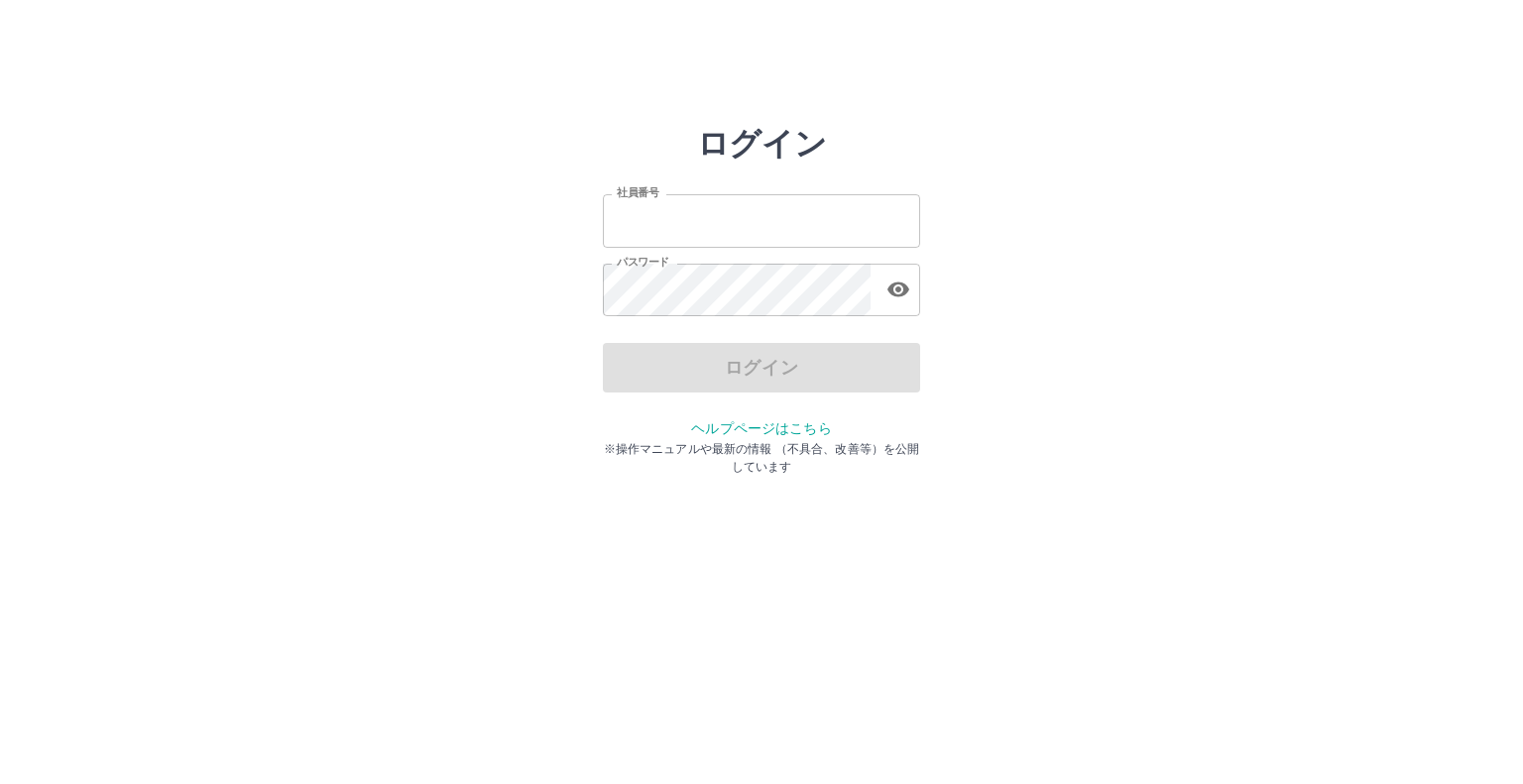 scroll, scrollTop: 0, scrollLeft: 0, axis: both 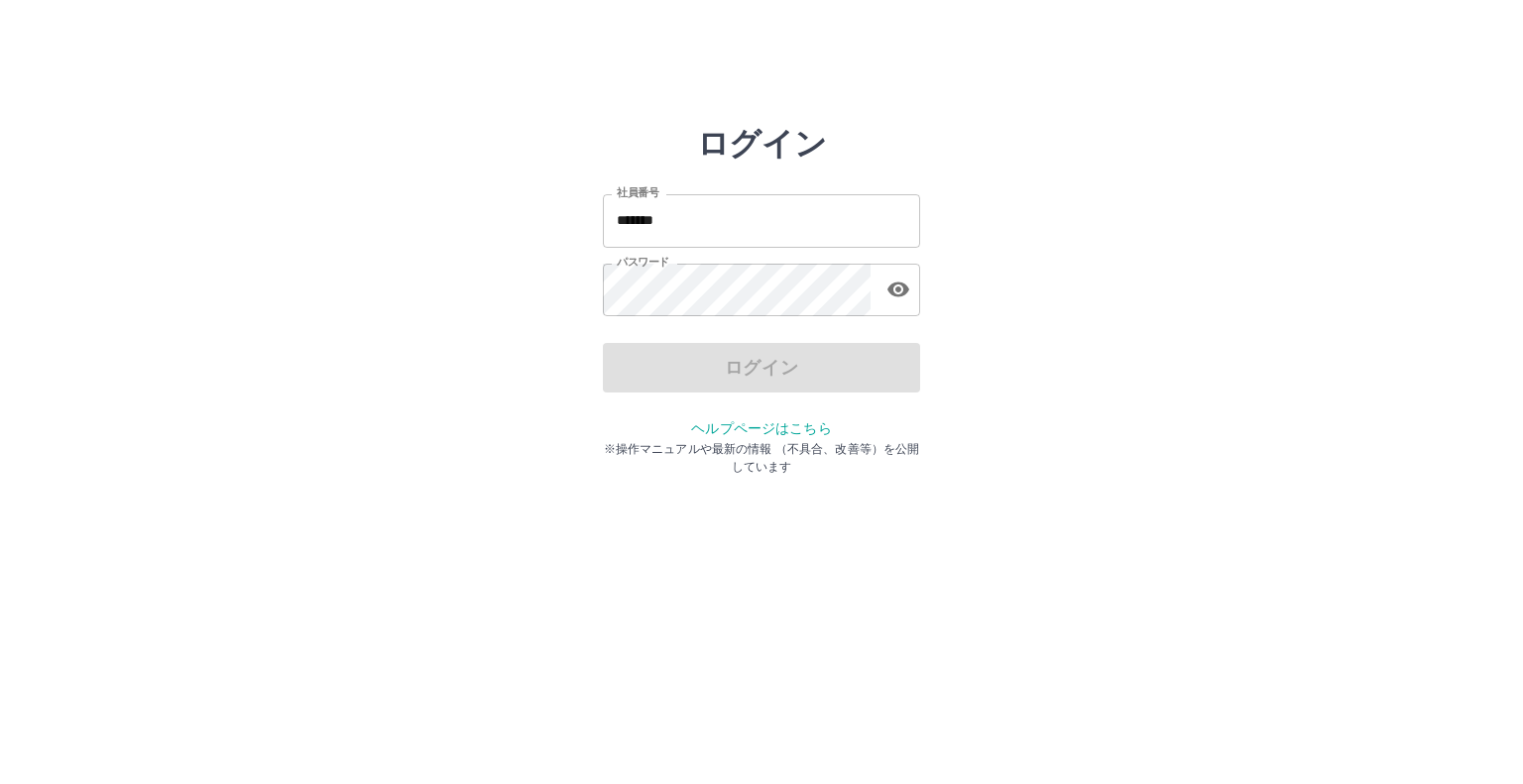 click on "ログイン" at bounding box center (762, 368) 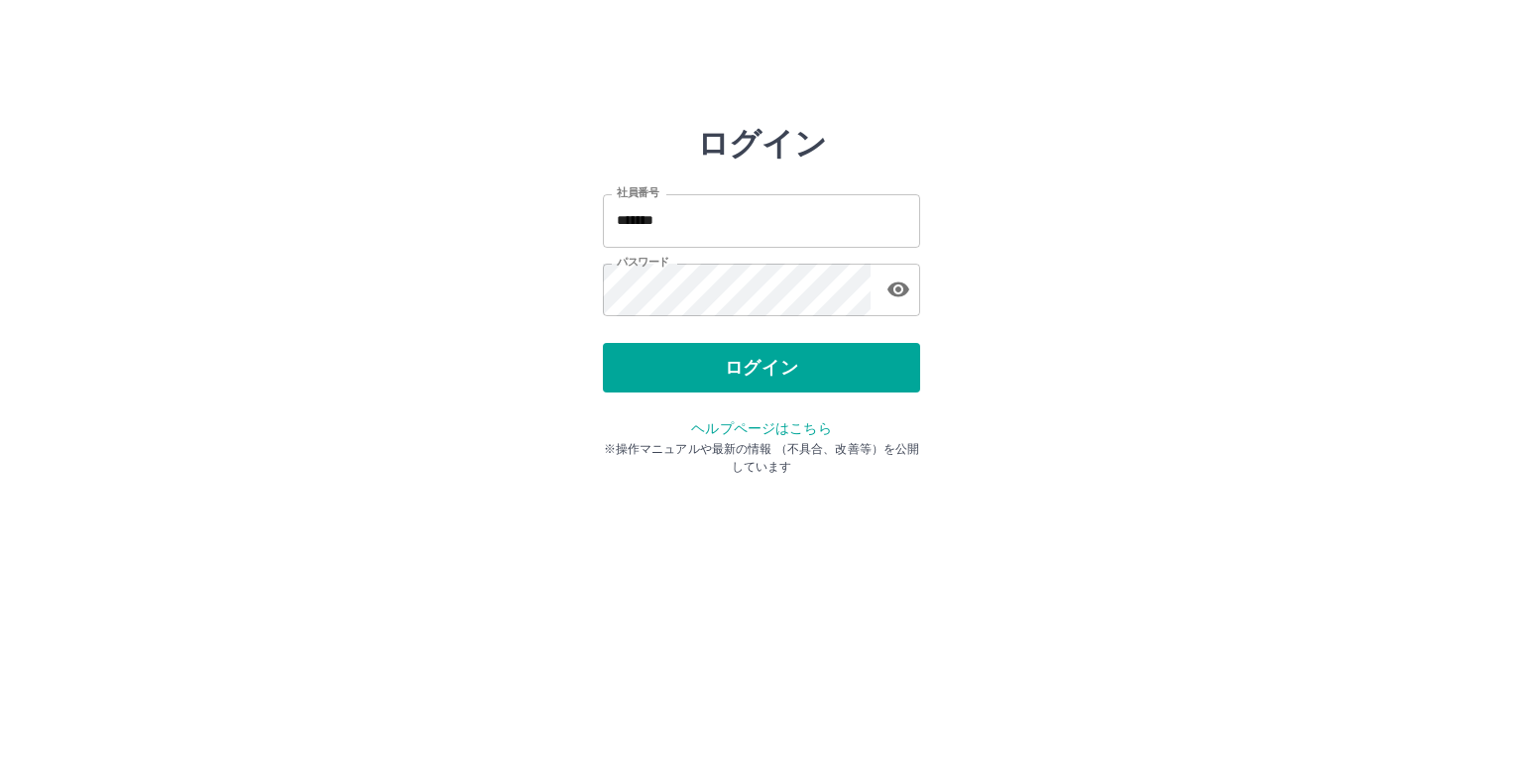 click on "ログイン" at bounding box center [762, 368] 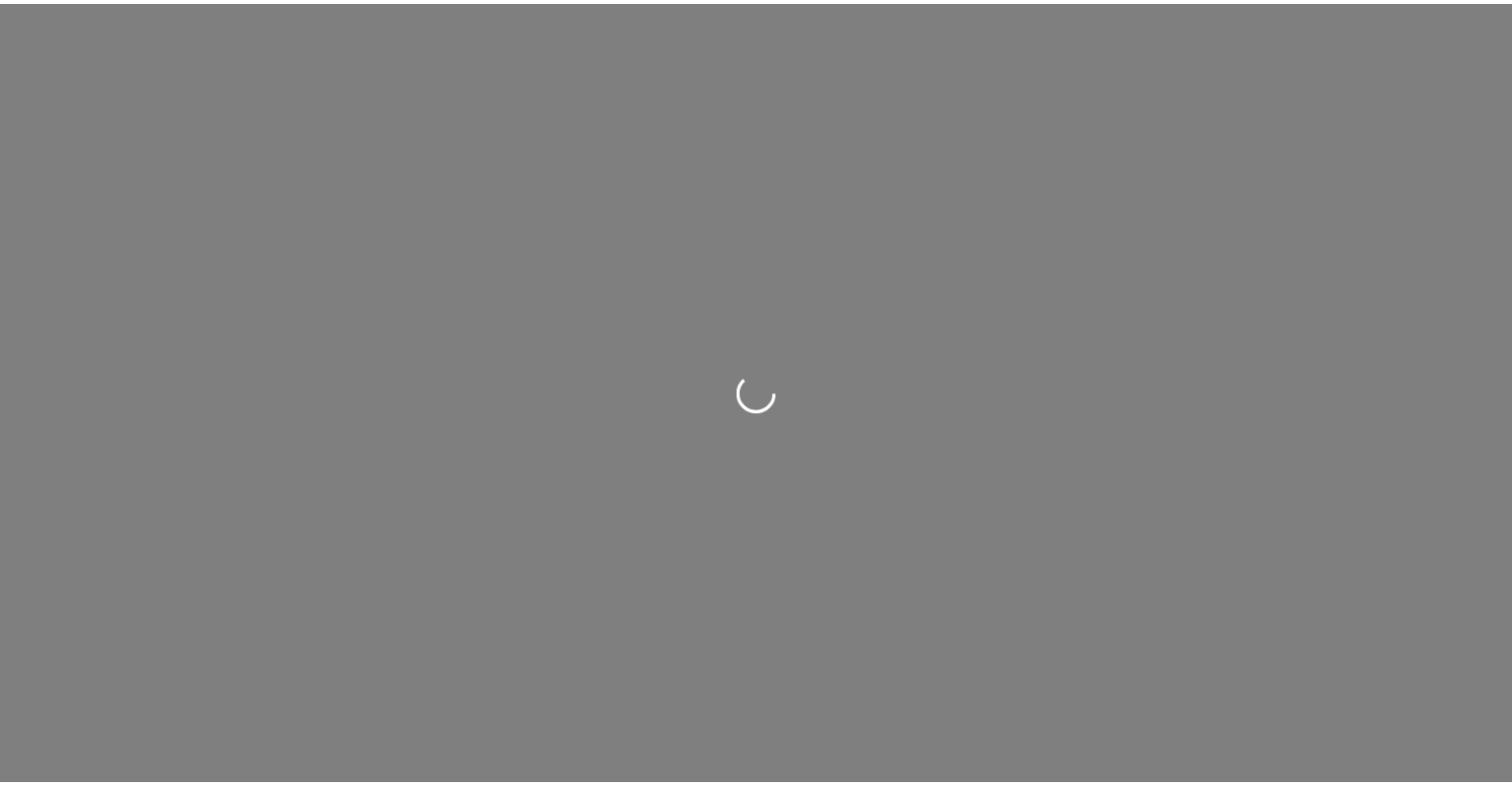 scroll, scrollTop: 0, scrollLeft: 0, axis: both 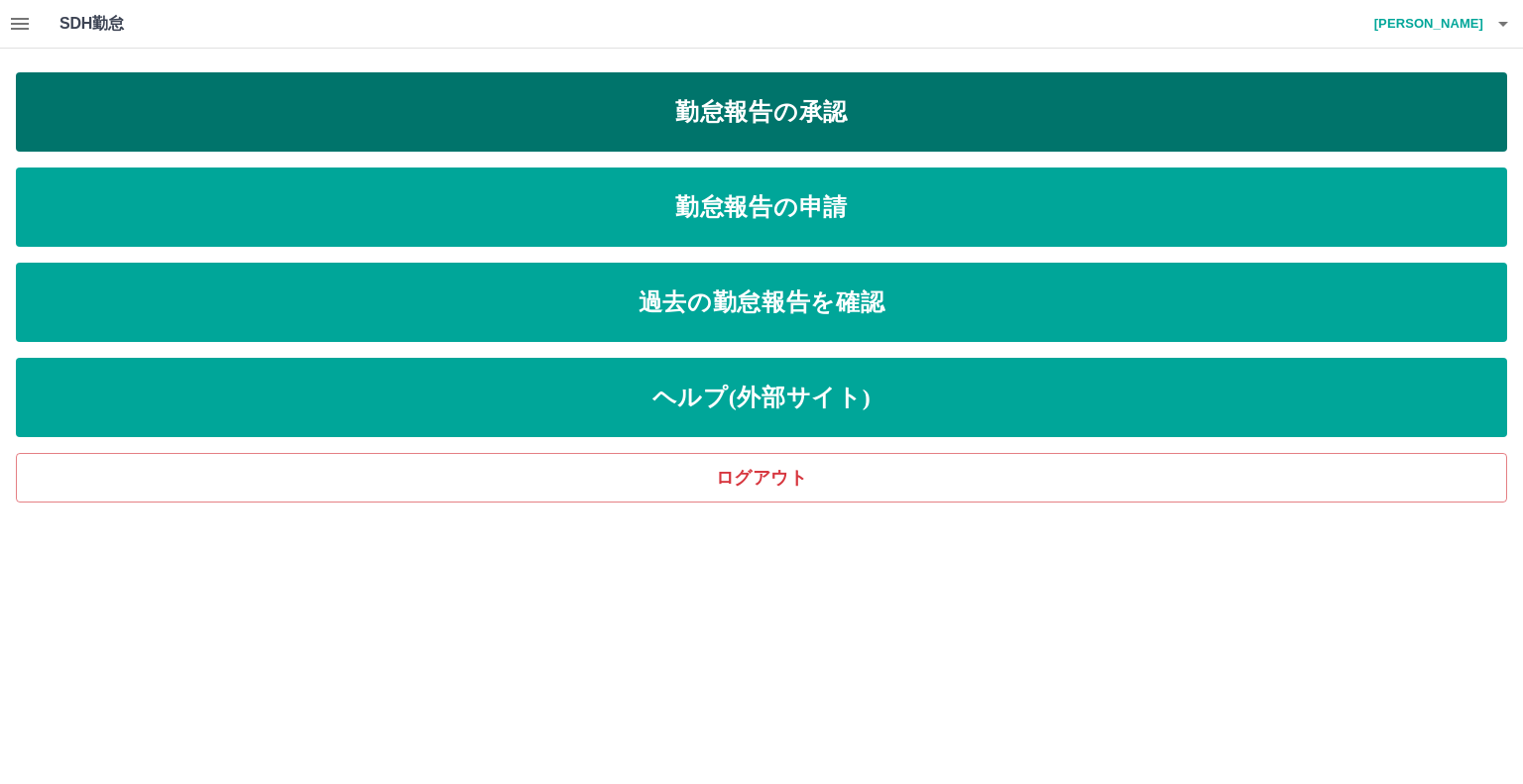 click on "勤怠報告の承認" at bounding box center (762, 112) 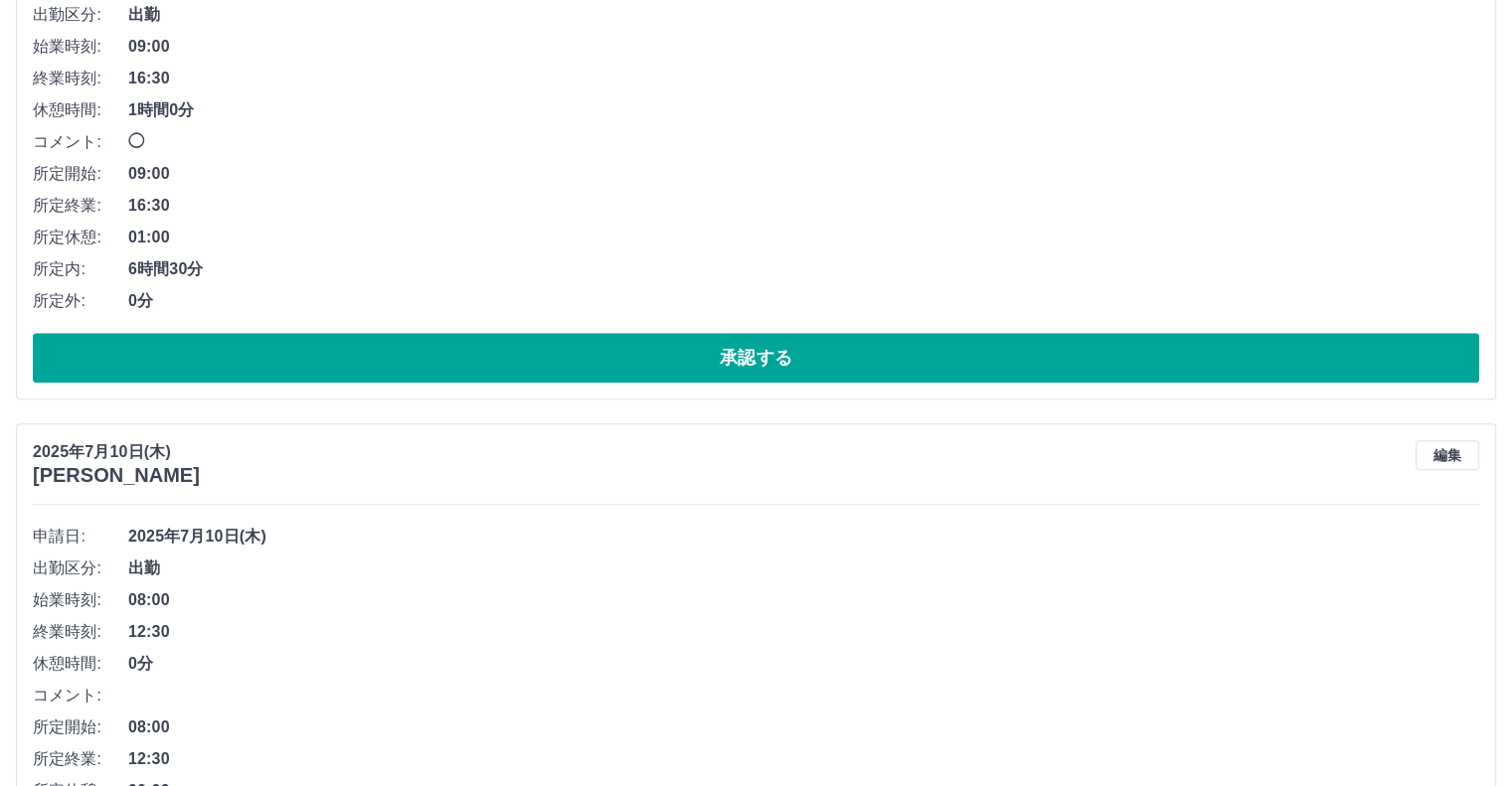 scroll, scrollTop: 9440, scrollLeft: 0, axis: vertical 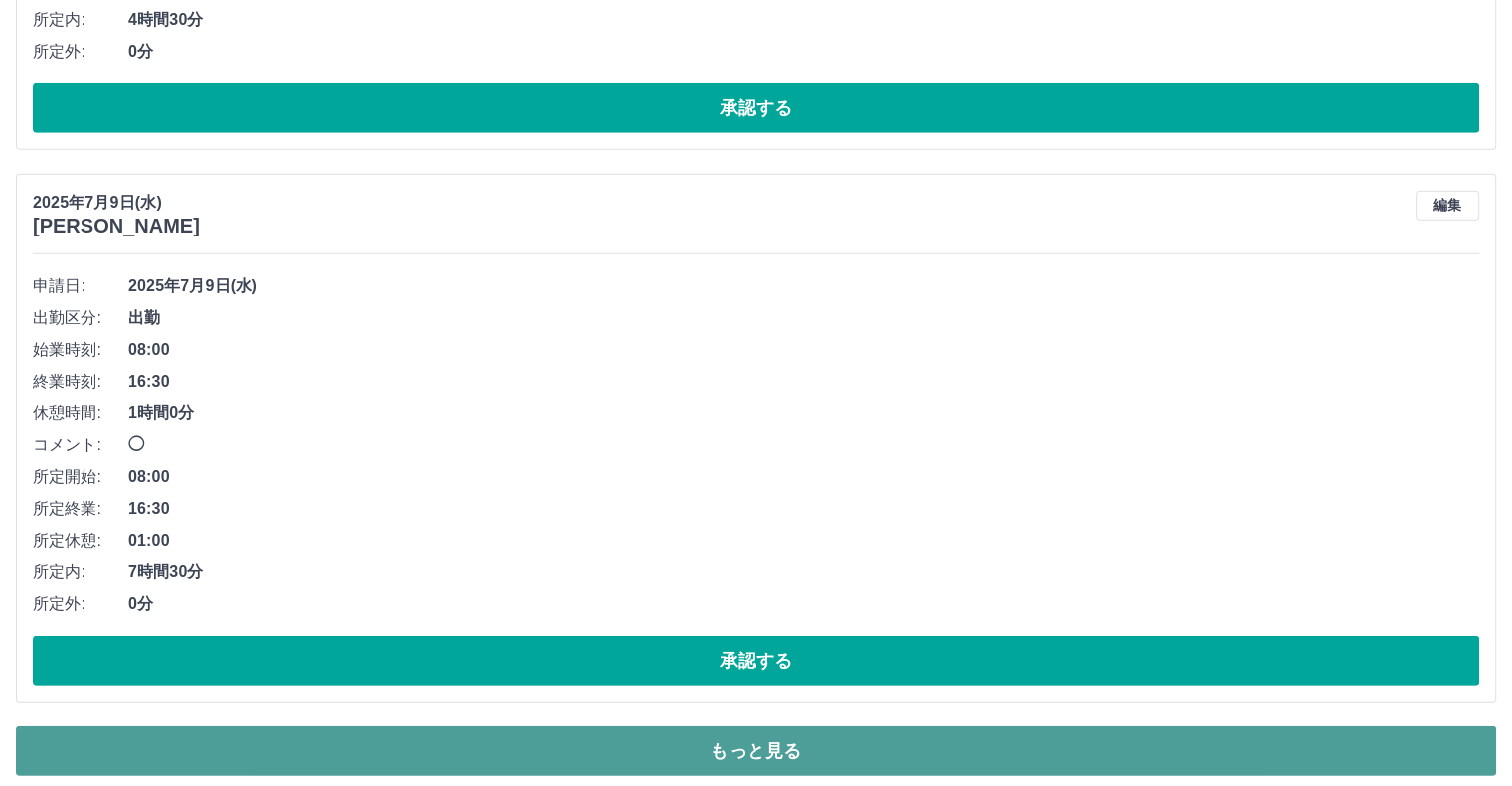 click on "もっと見る" at bounding box center [756, 751] 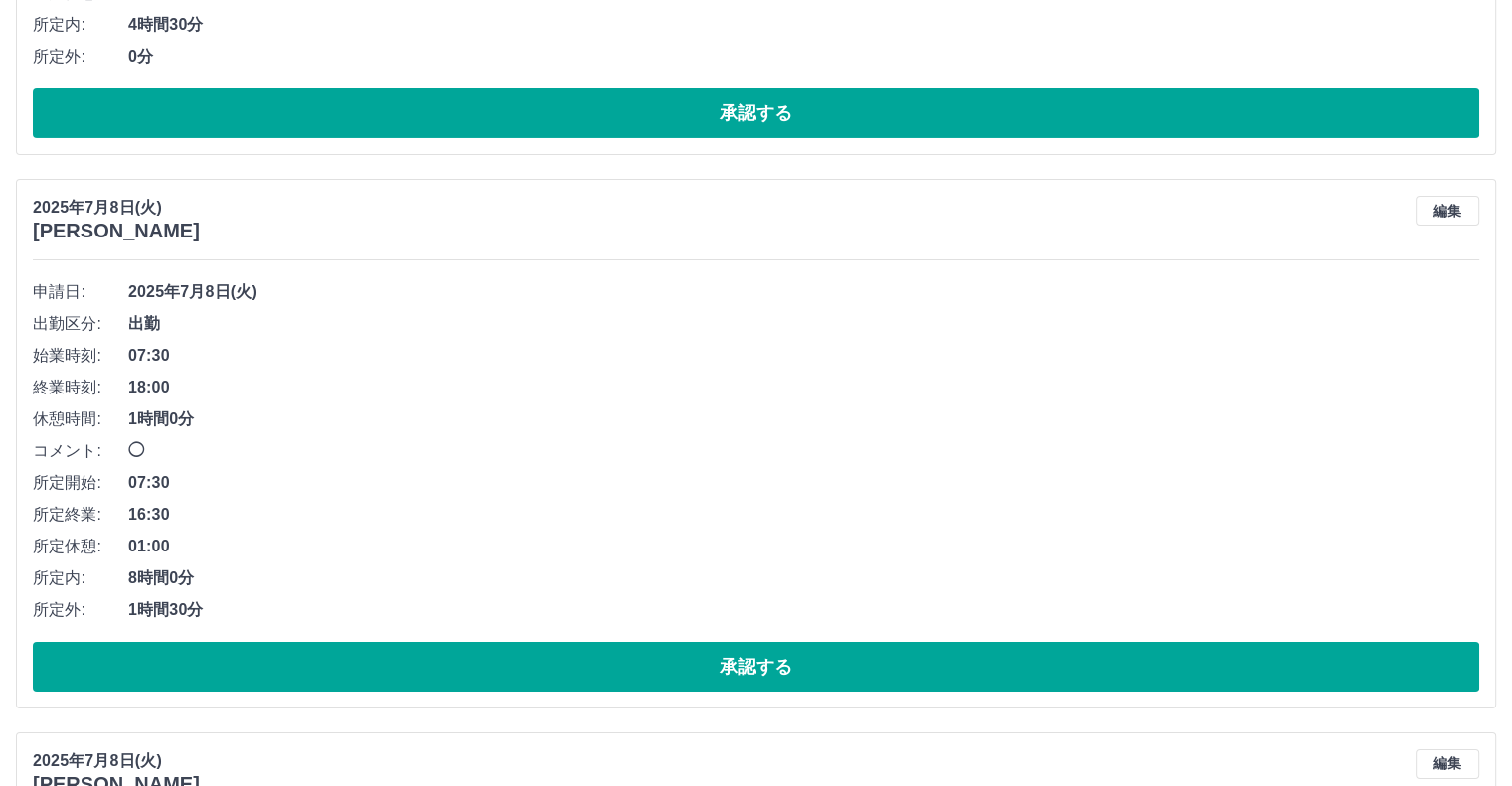scroll, scrollTop: 14468, scrollLeft: 0, axis: vertical 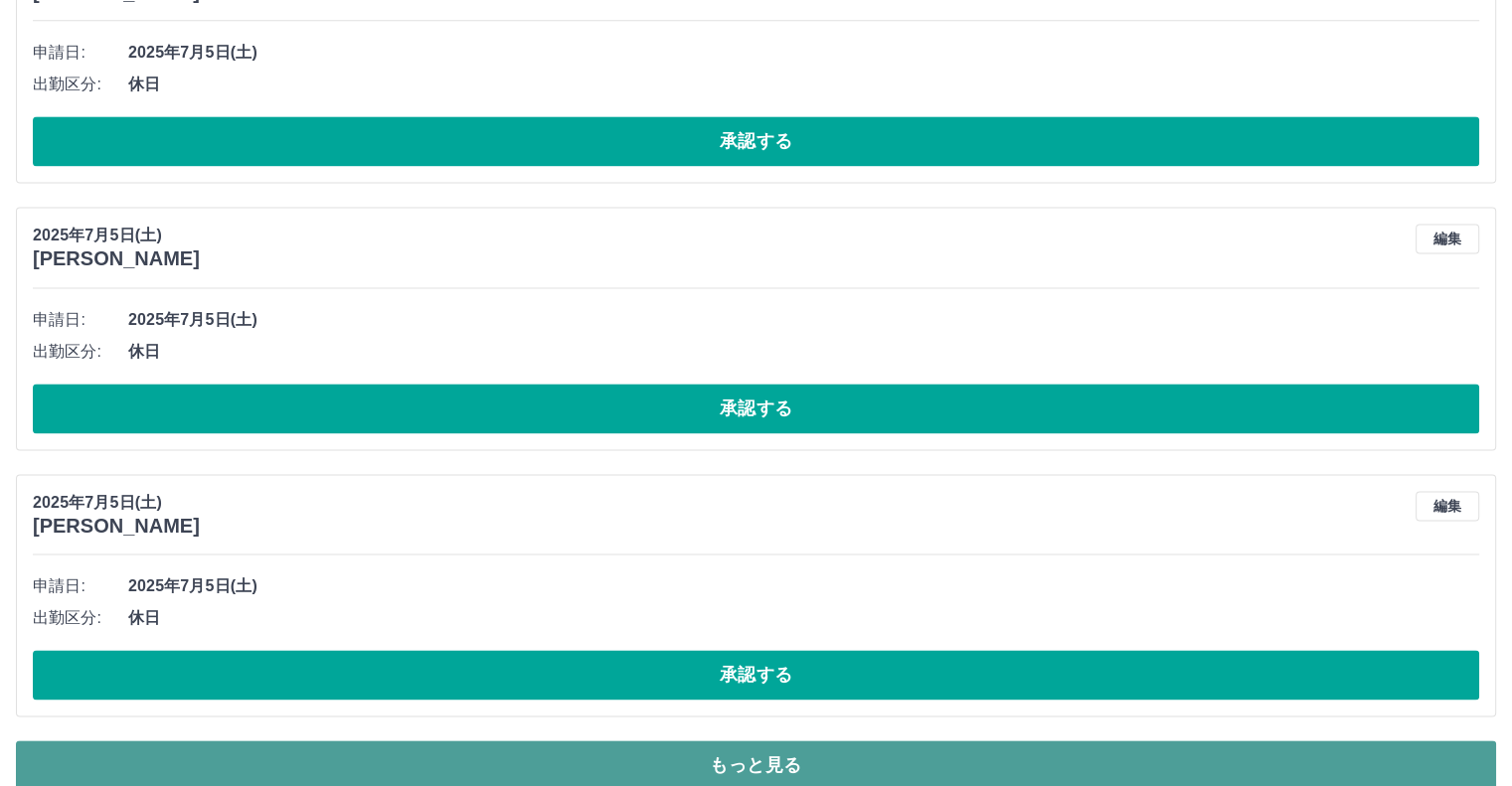 click on "もっと見る" at bounding box center (756, 765) 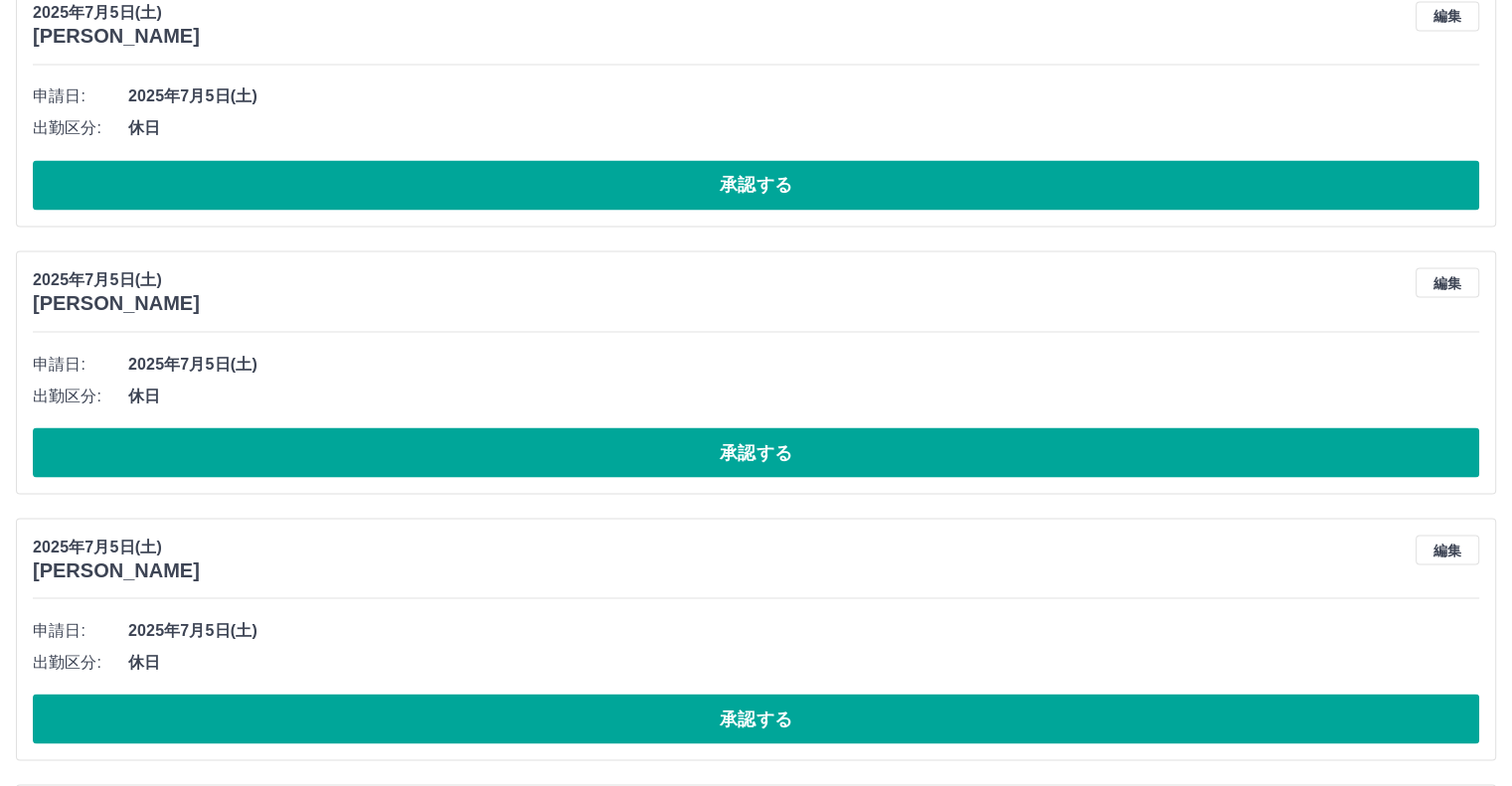 scroll, scrollTop: 26408, scrollLeft: 0, axis: vertical 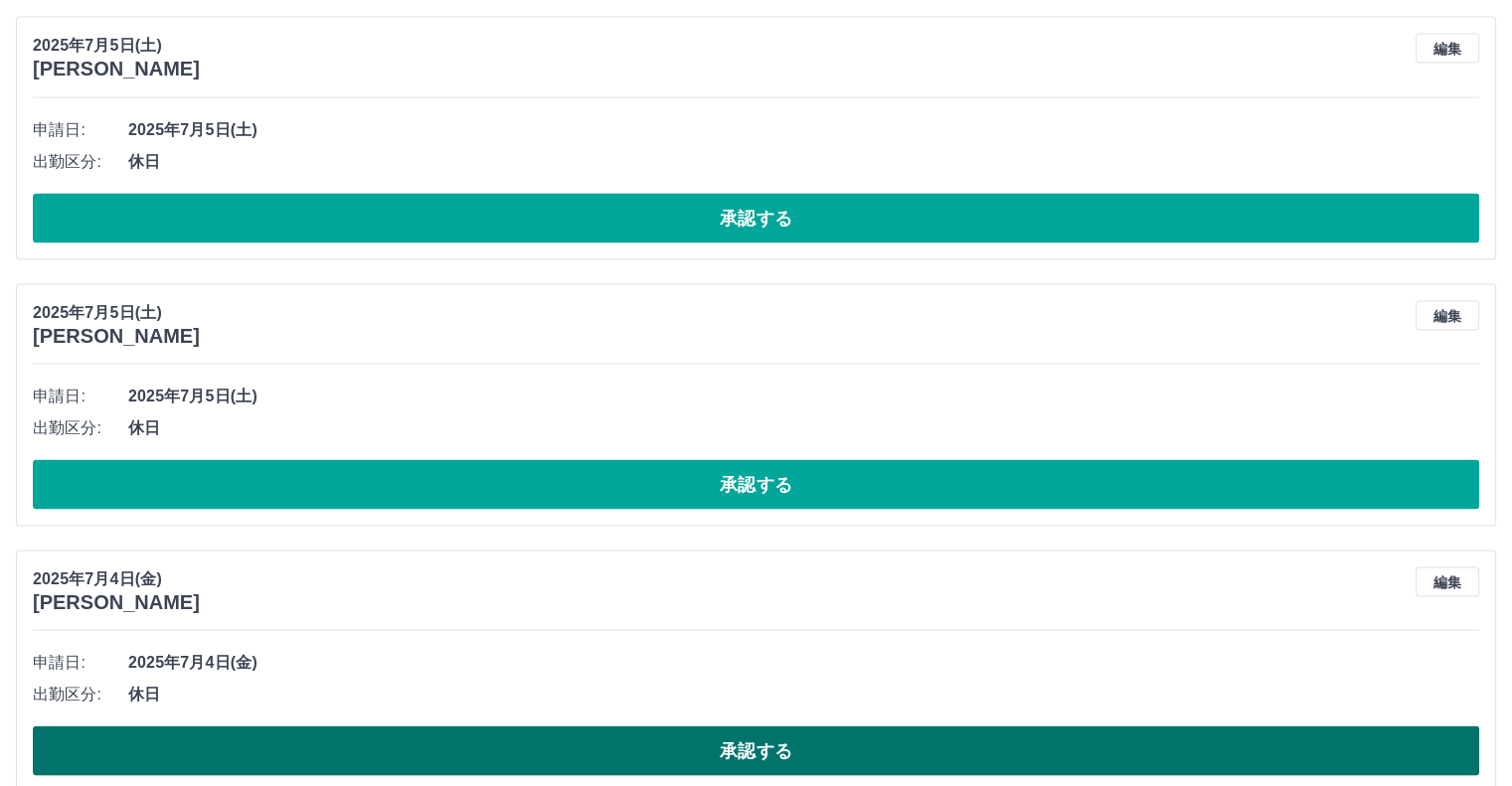 click on "承認する" at bounding box center [756, 750] 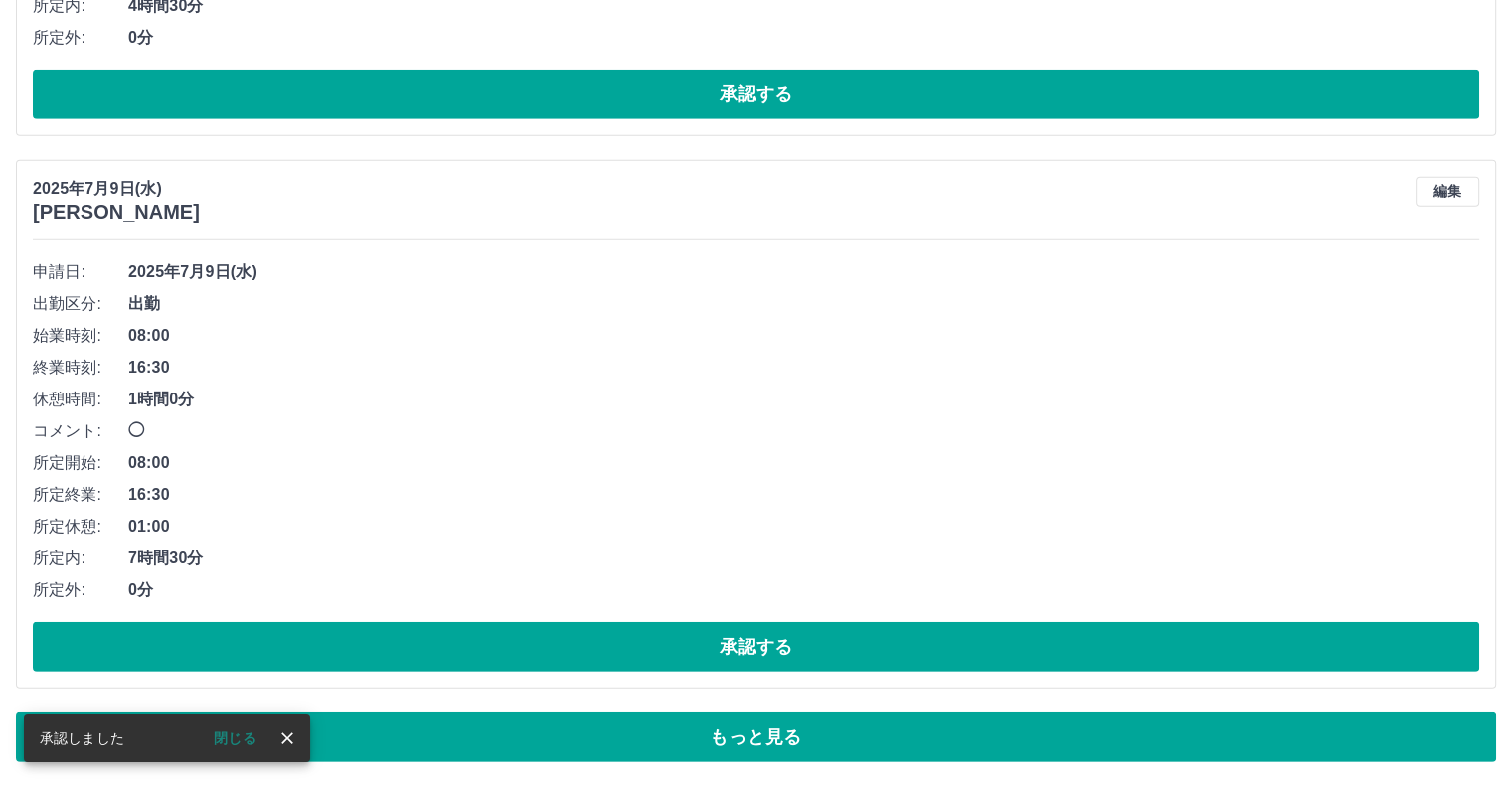 scroll, scrollTop: 13328, scrollLeft: 0, axis: vertical 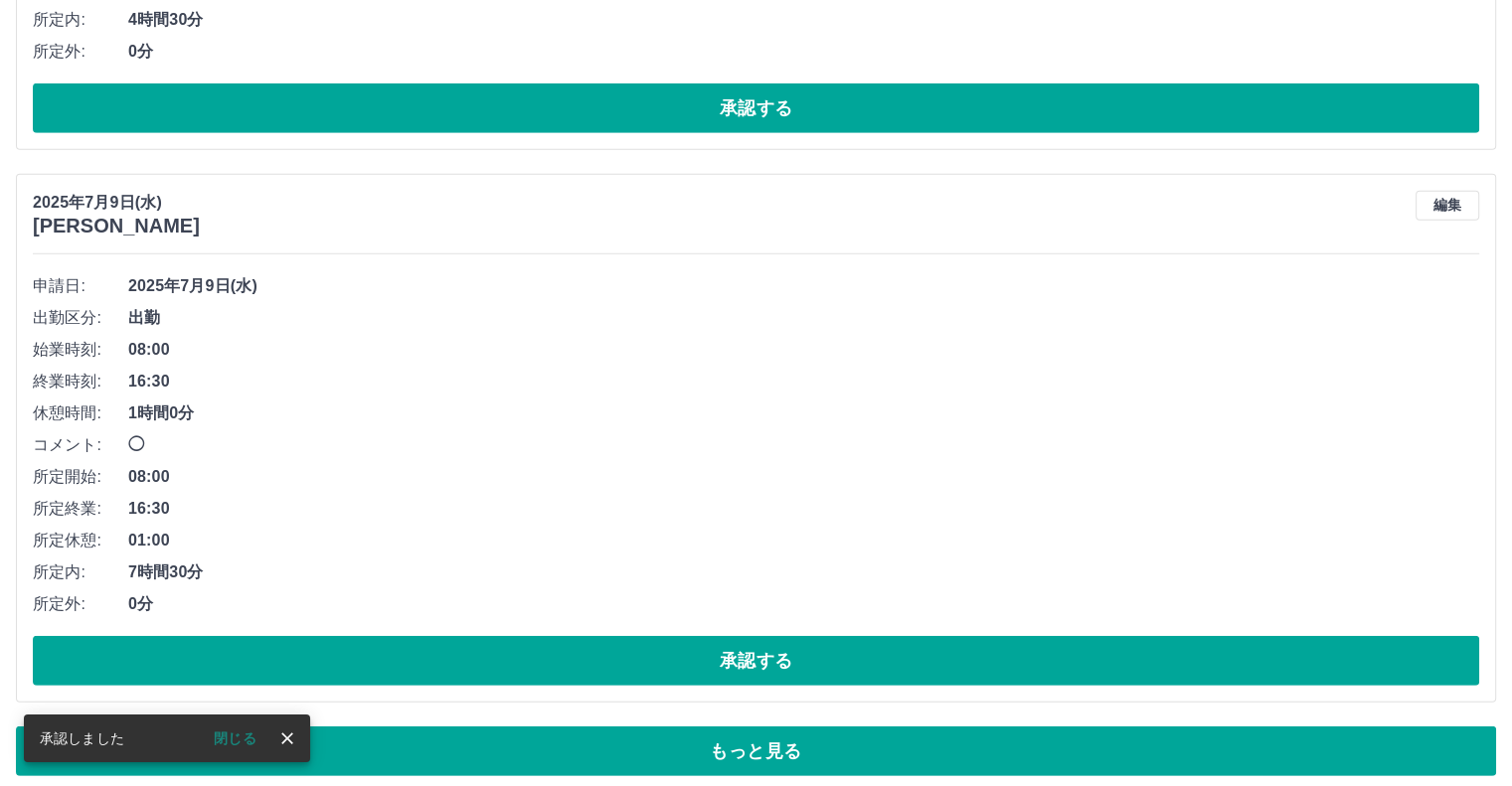 click on "もっと見る" at bounding box center [756, 751] 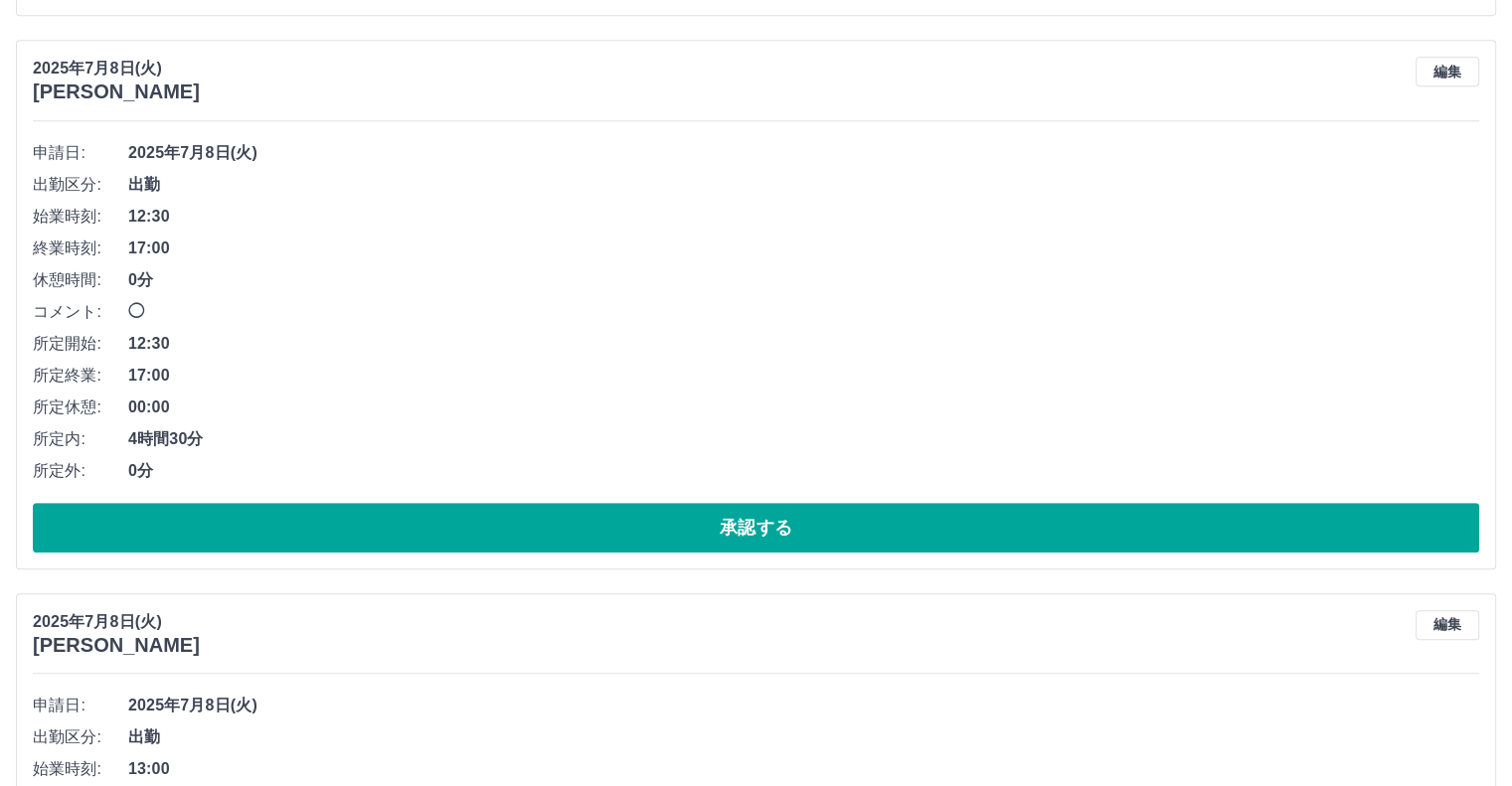 scroll, scrollTop: 16508, scrollLeft: 0, axis: vertical 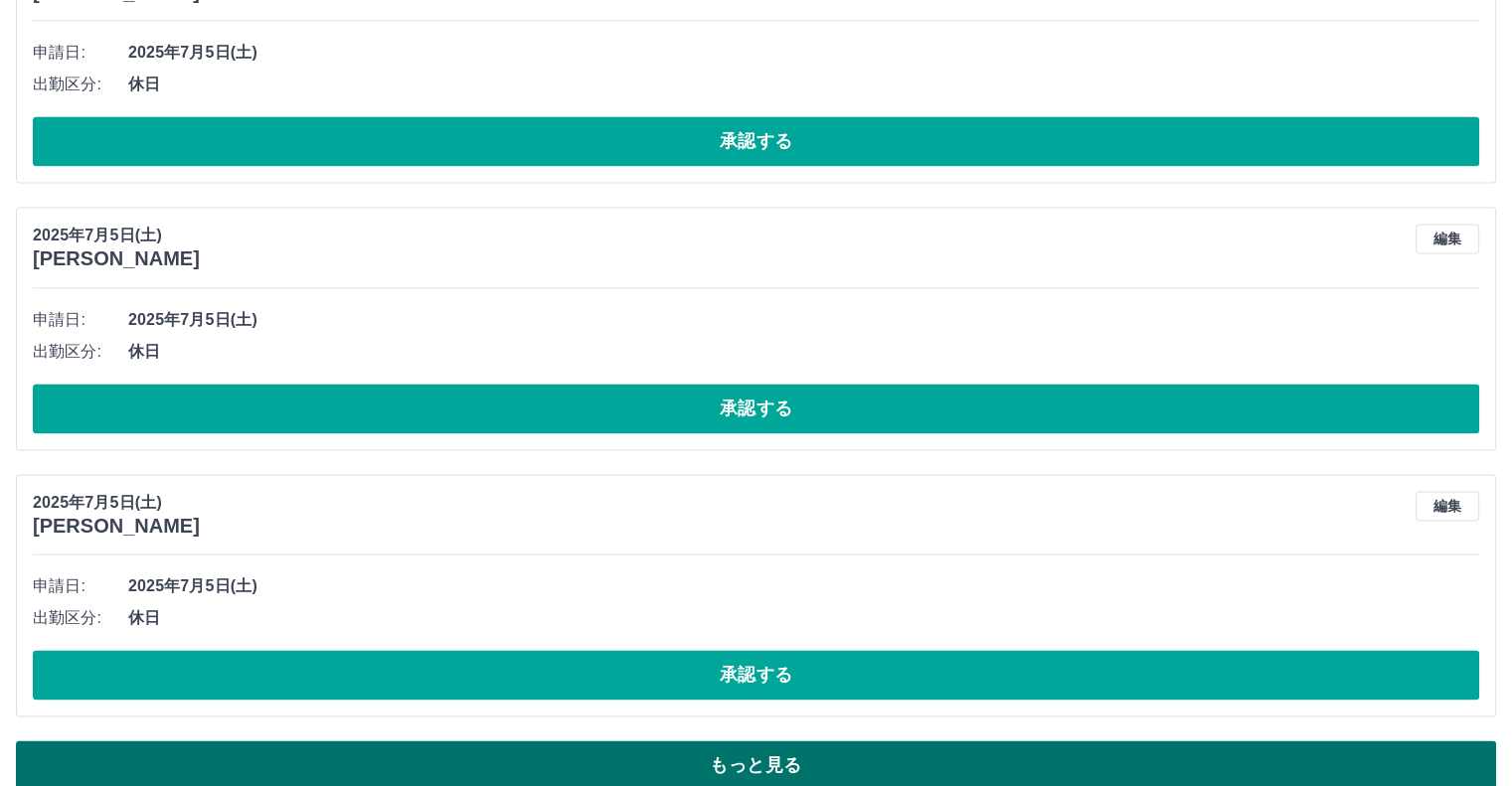 click on "もっと見る" at bounding box center (756, 765) 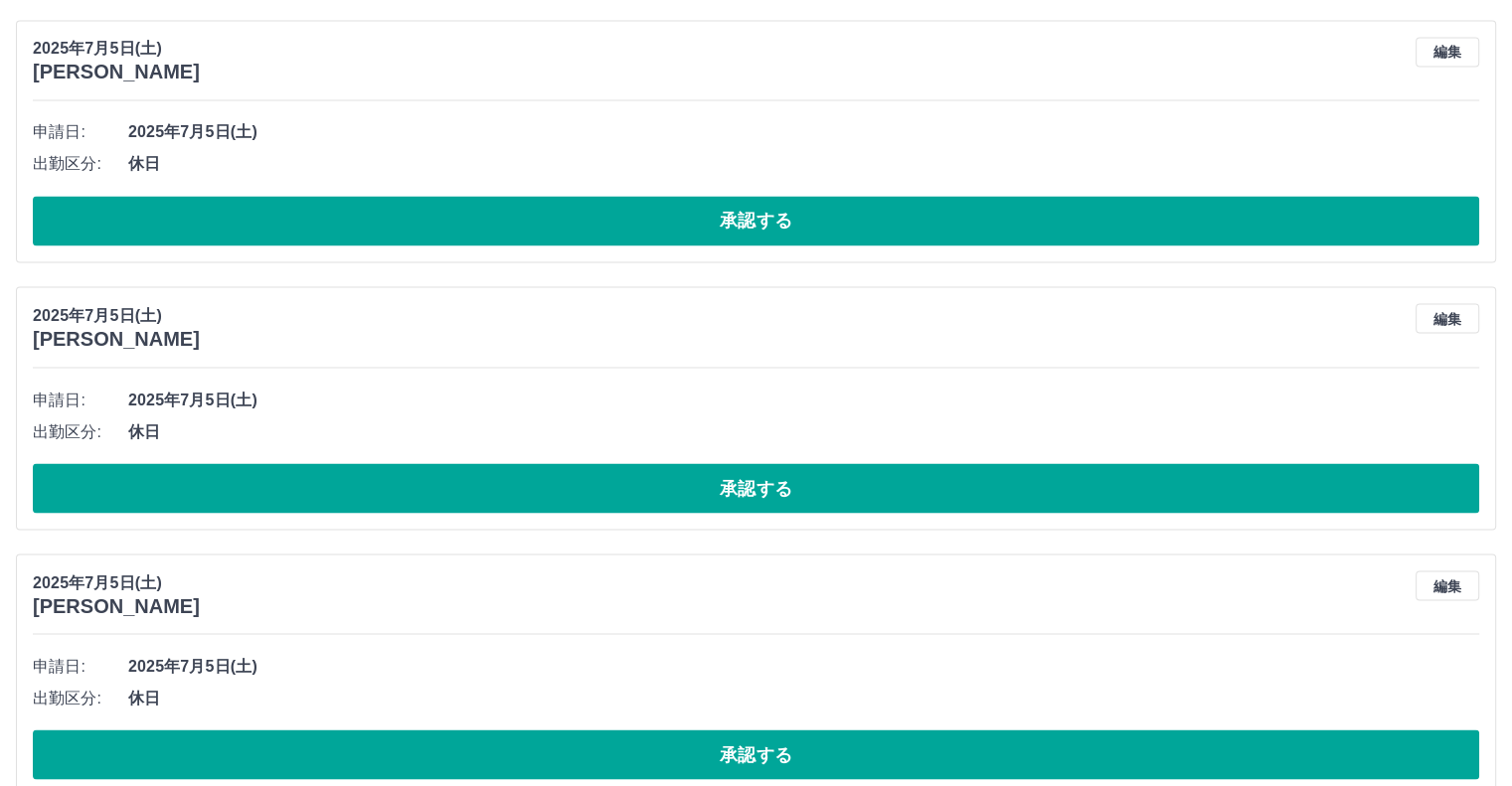 scroll, scrollTop: 26142, scrollLeft: 0, axis: vertical 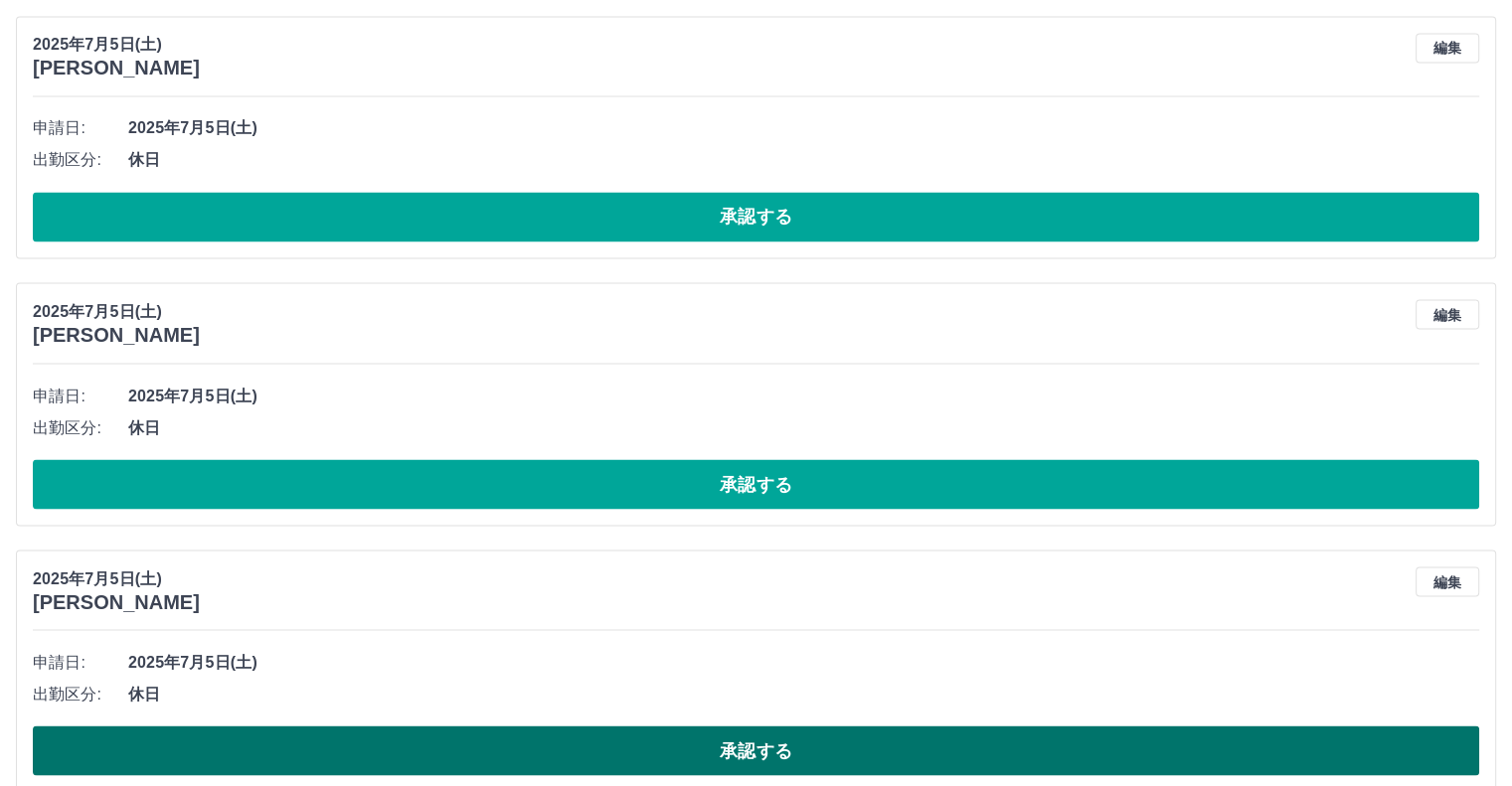 click on "承認する" at bounding box center [756, 750] 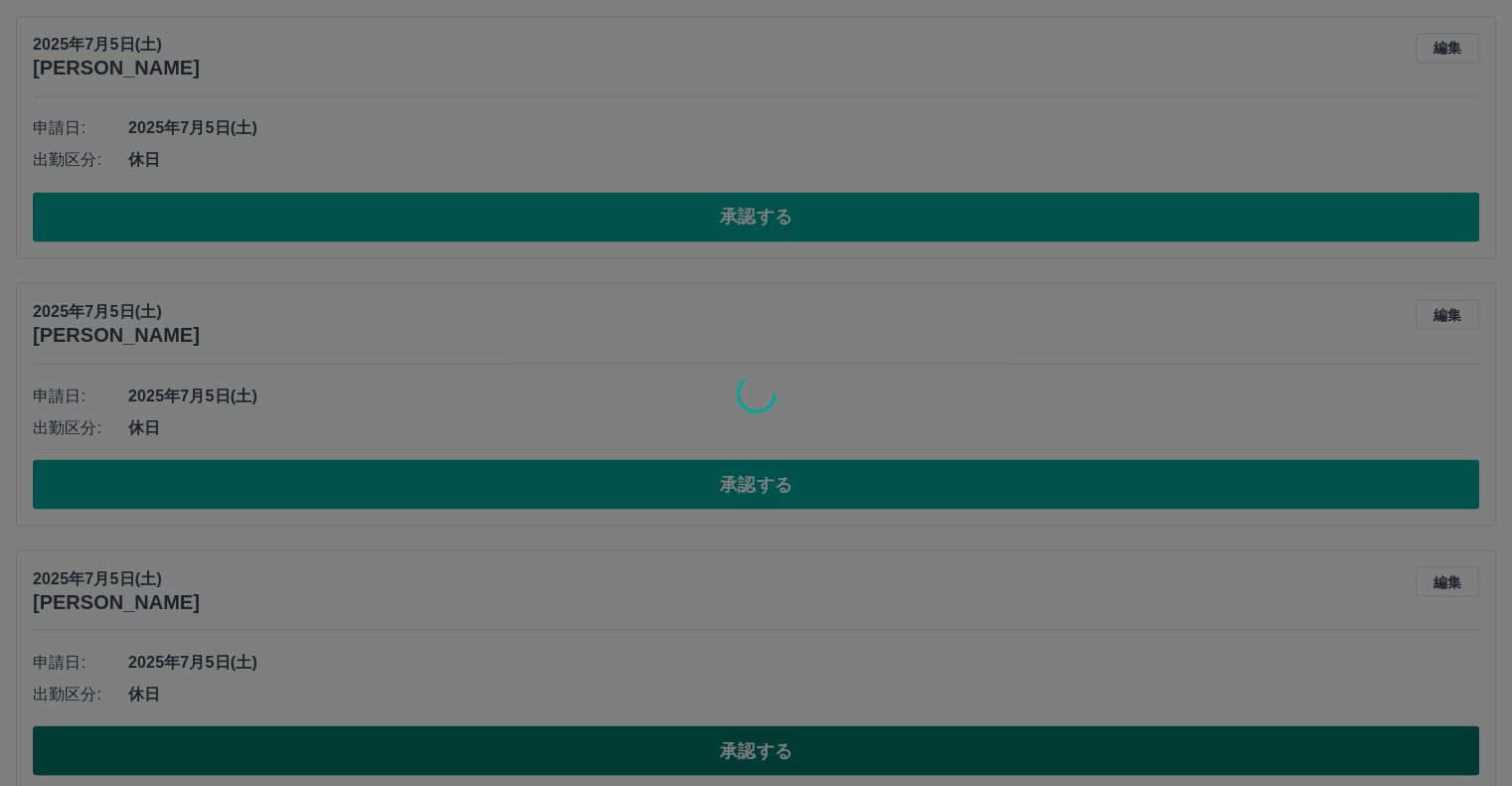 scroll, scrollTop: 13328, scrollLeft: 0, axis: vertical 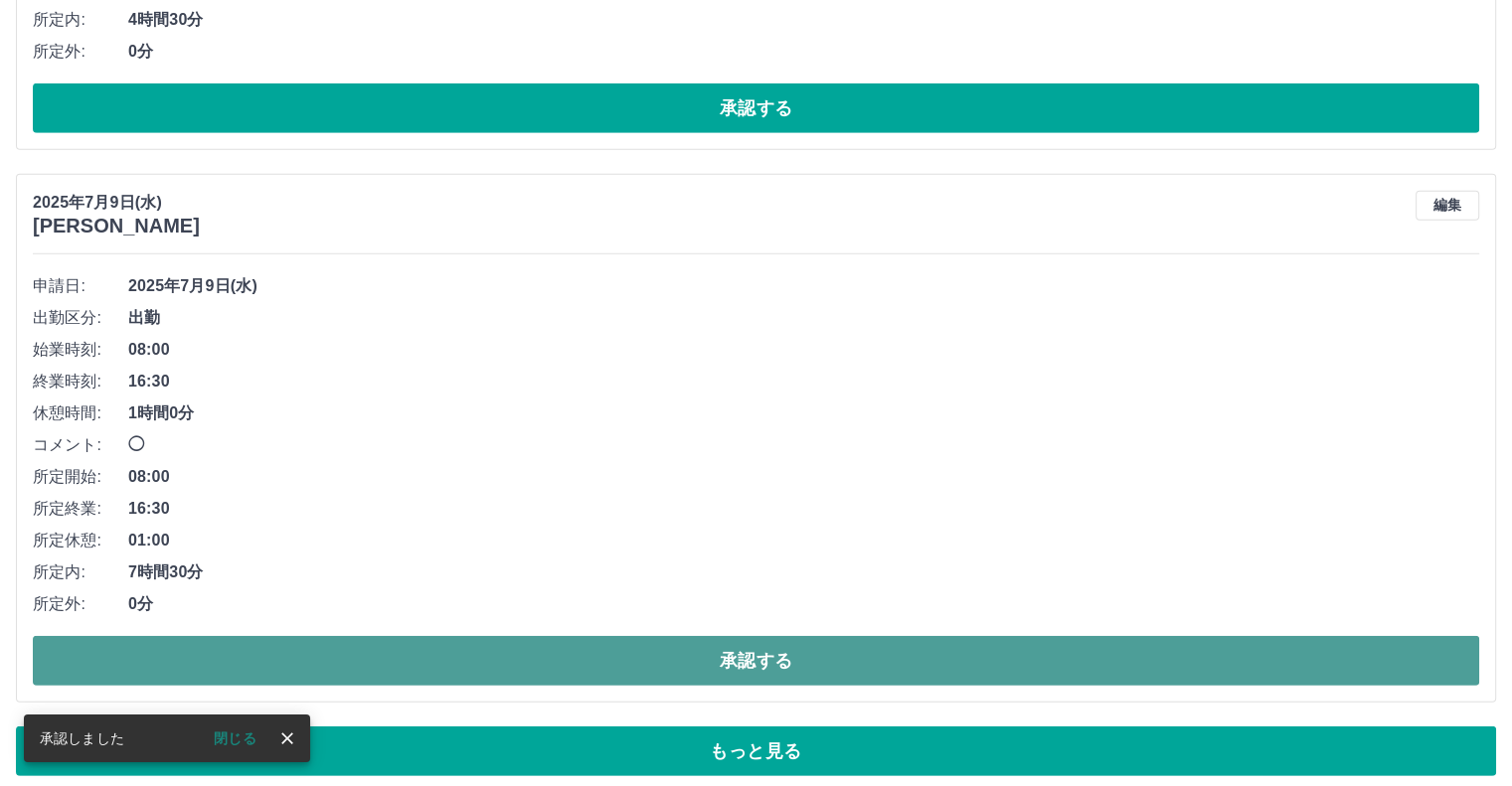 click on "承認する" at bounding box center (756, 661) 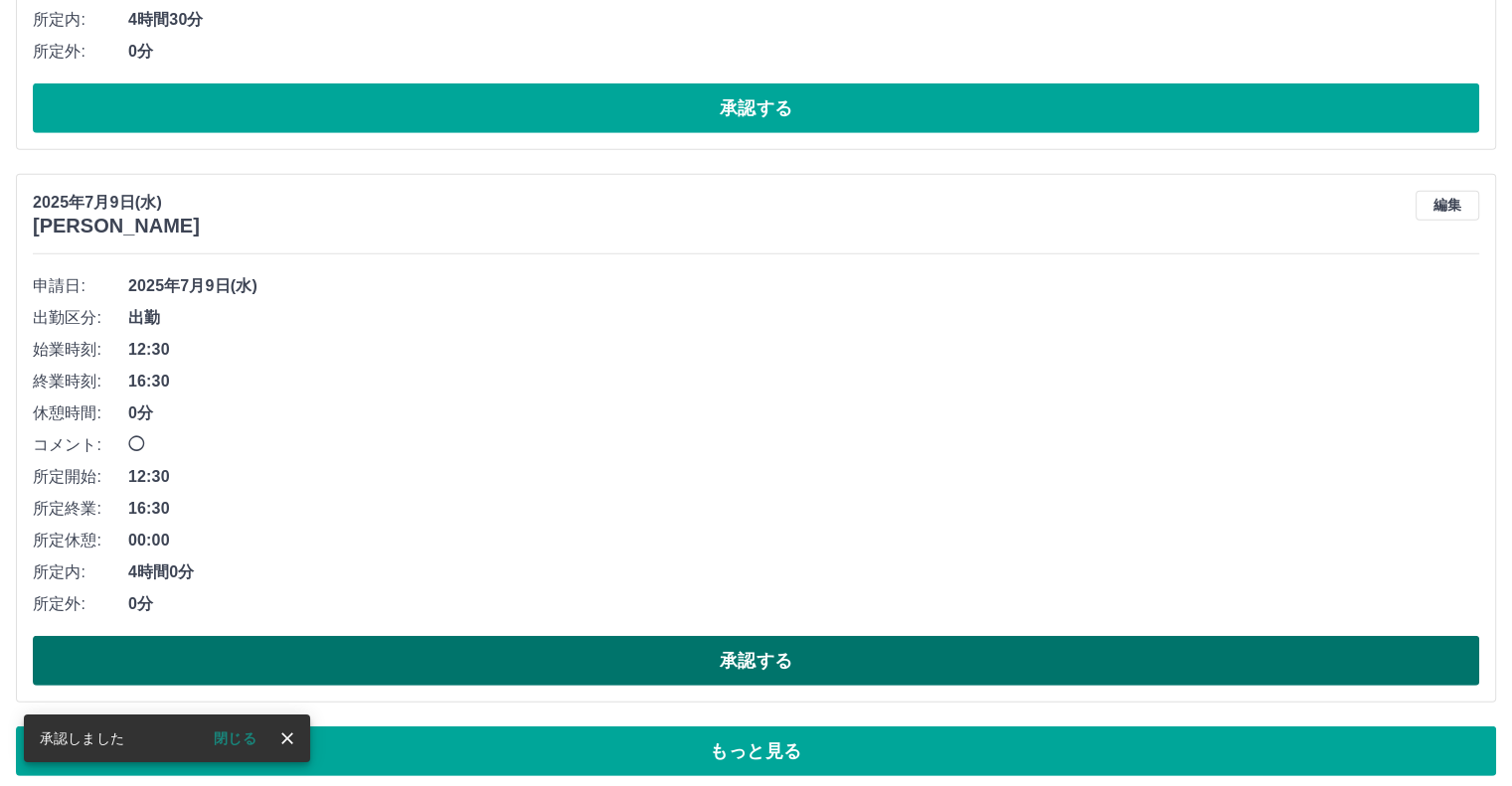 click on "承認する" at bounding box center (756, 661) 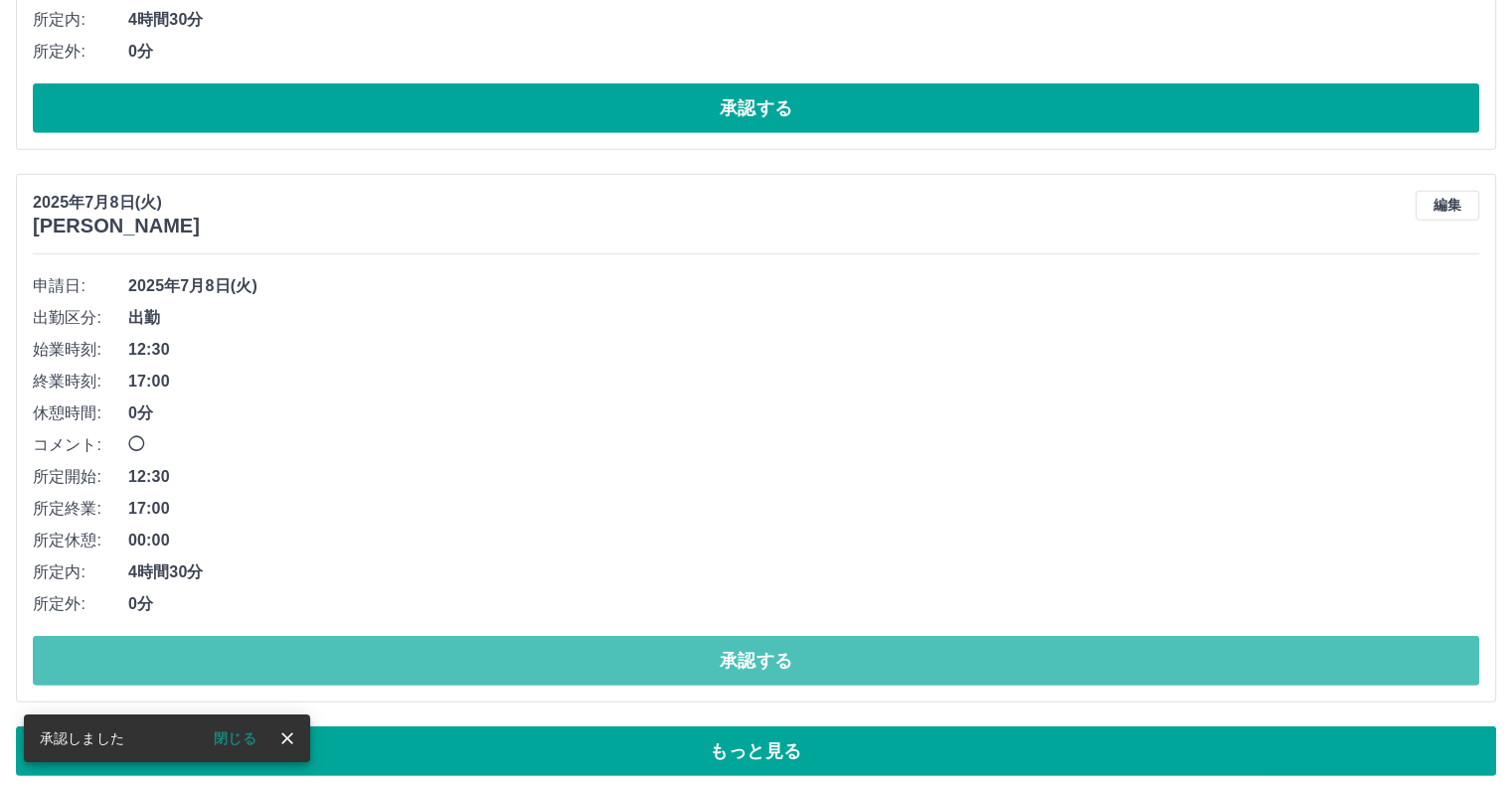 click on "承認する" at bounding box center [756, 661] 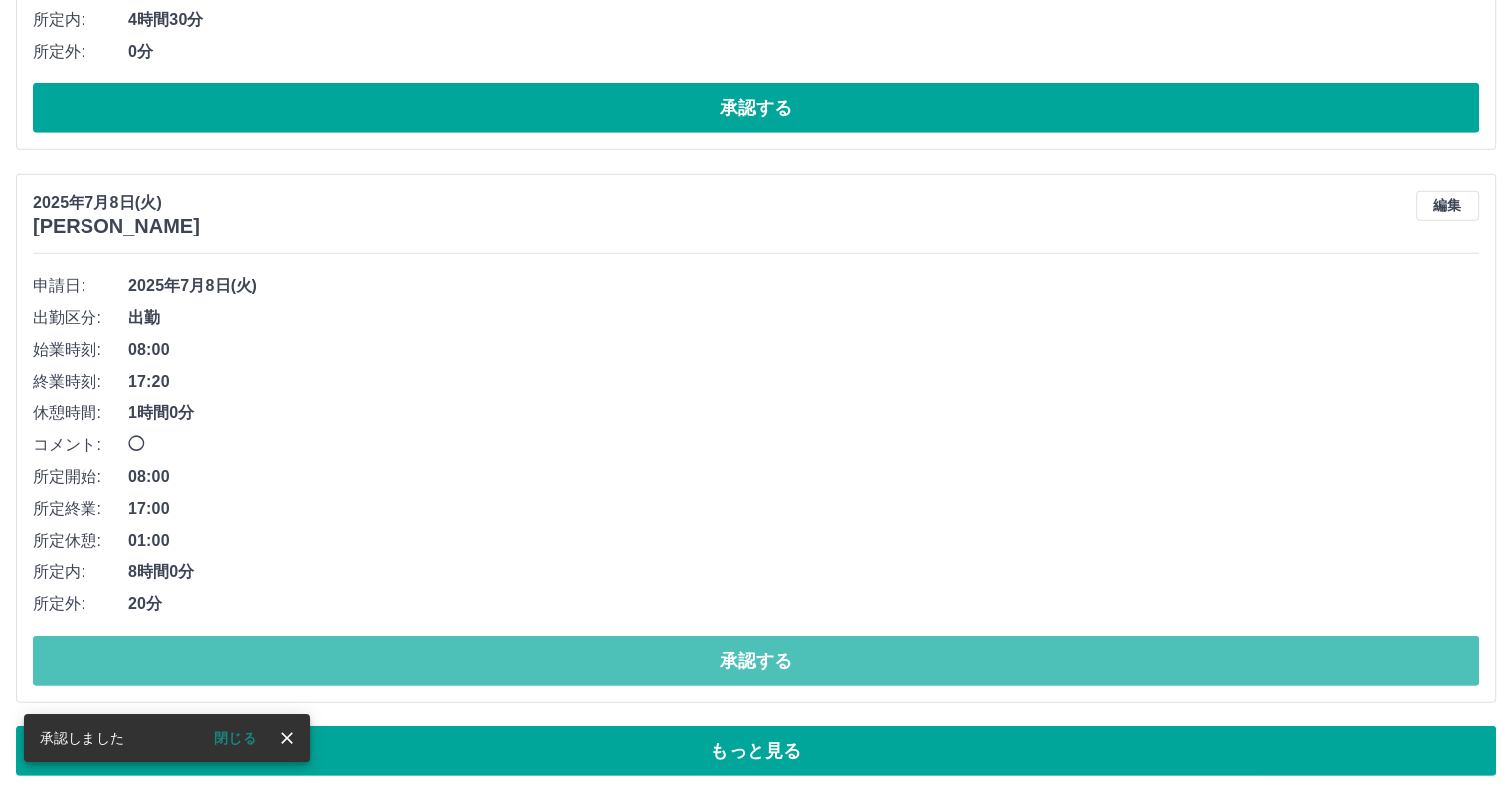 click on "承認する" at bounding box center (756, 661) 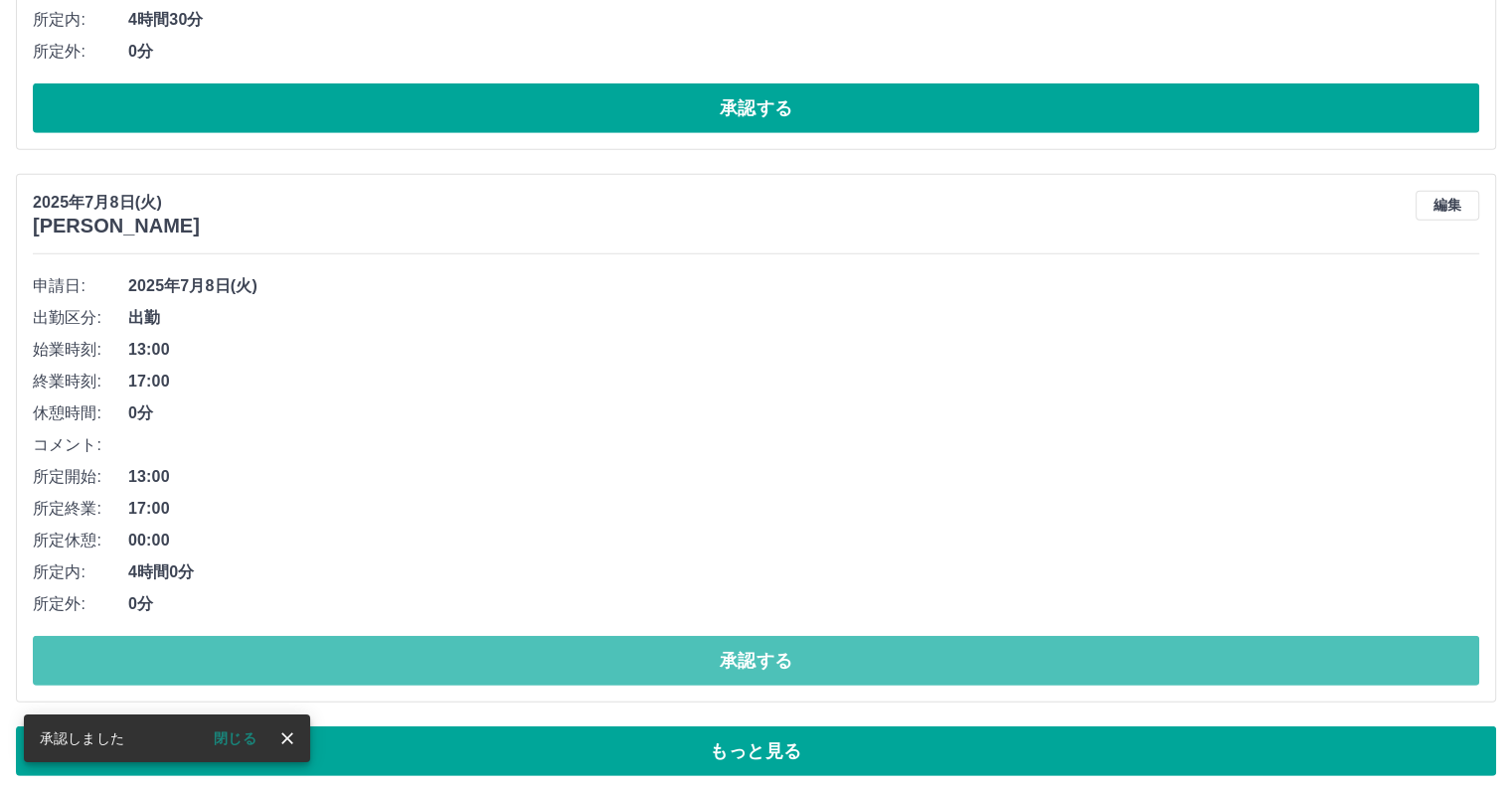 click on "承認する" at bounding box center [756, 661] 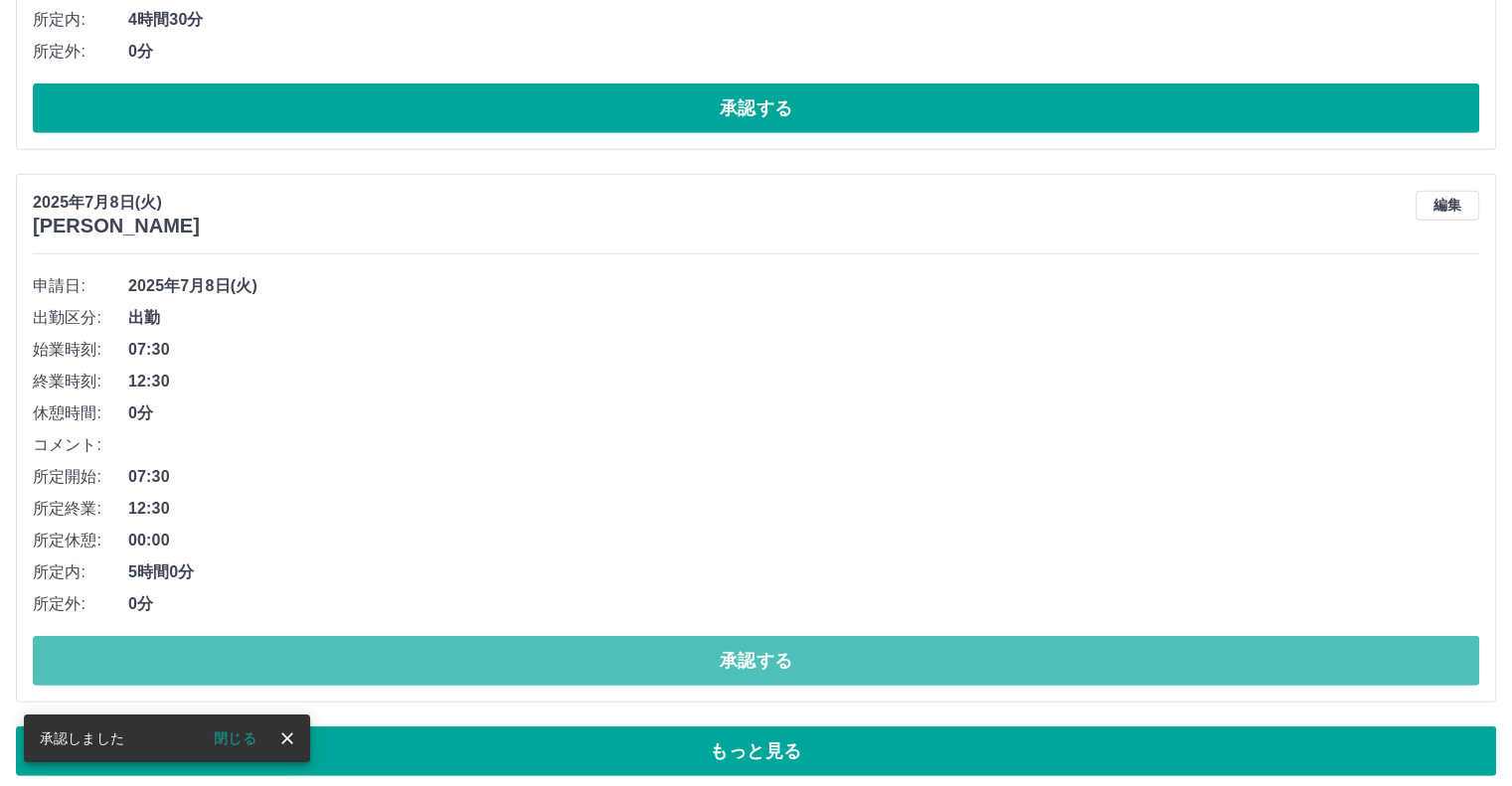 click on "承認する" at bounding box center [756, 661] 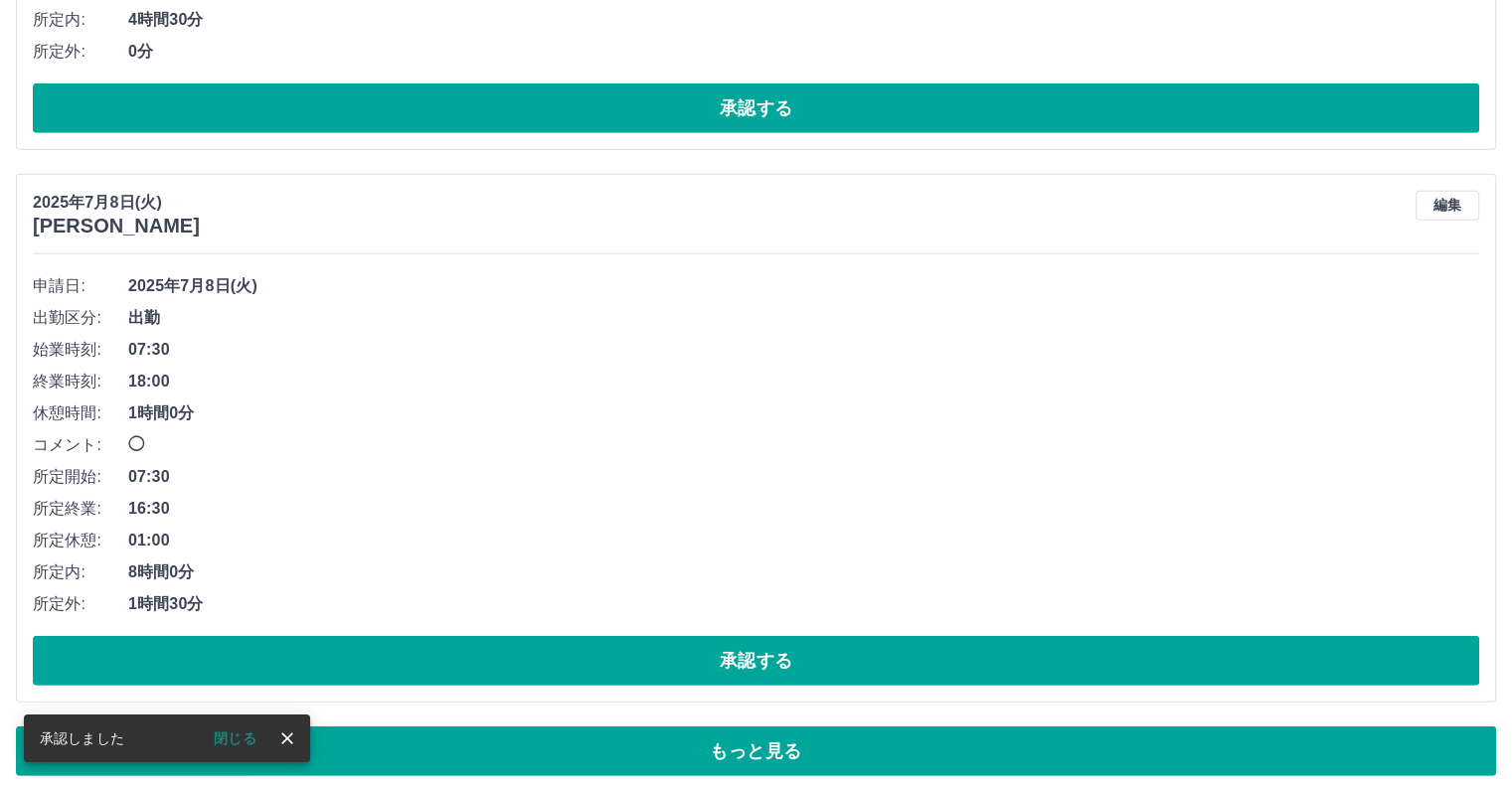 click on "承認する" at bounding box center [756, 661] 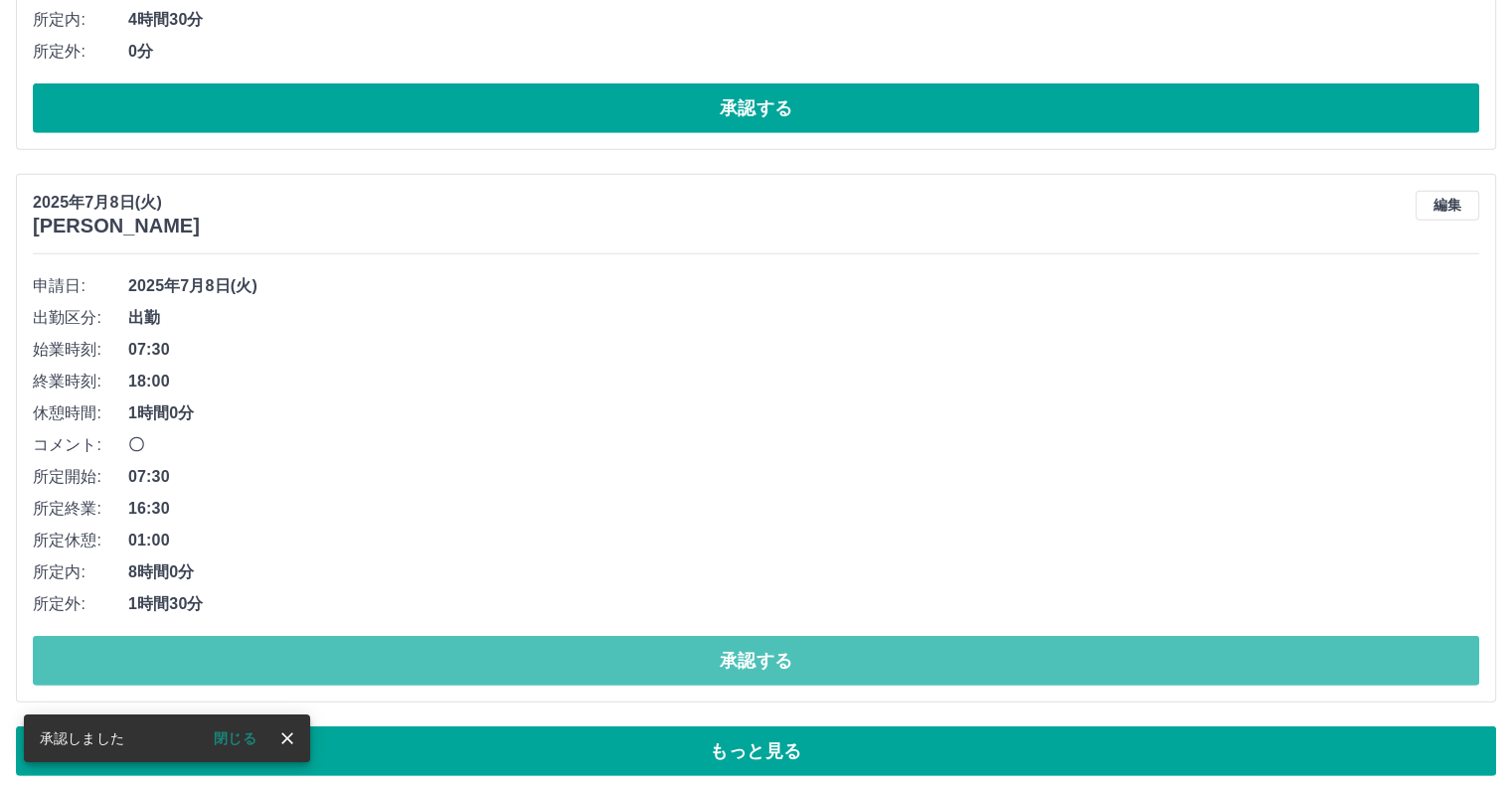 click on "承認する" at bounding box center [756, 661] 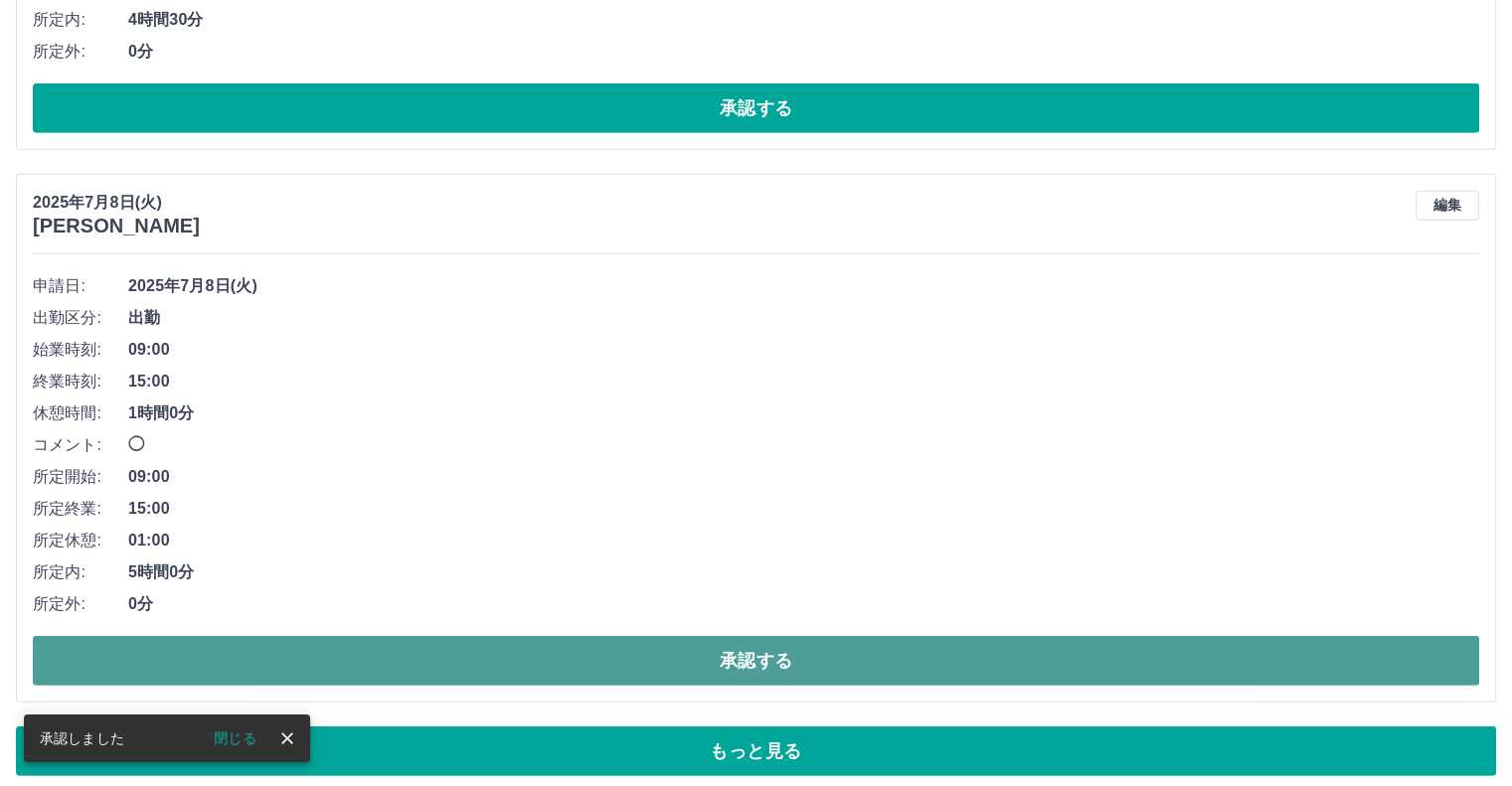 click on "承認する" at bounding box center (756, 661) 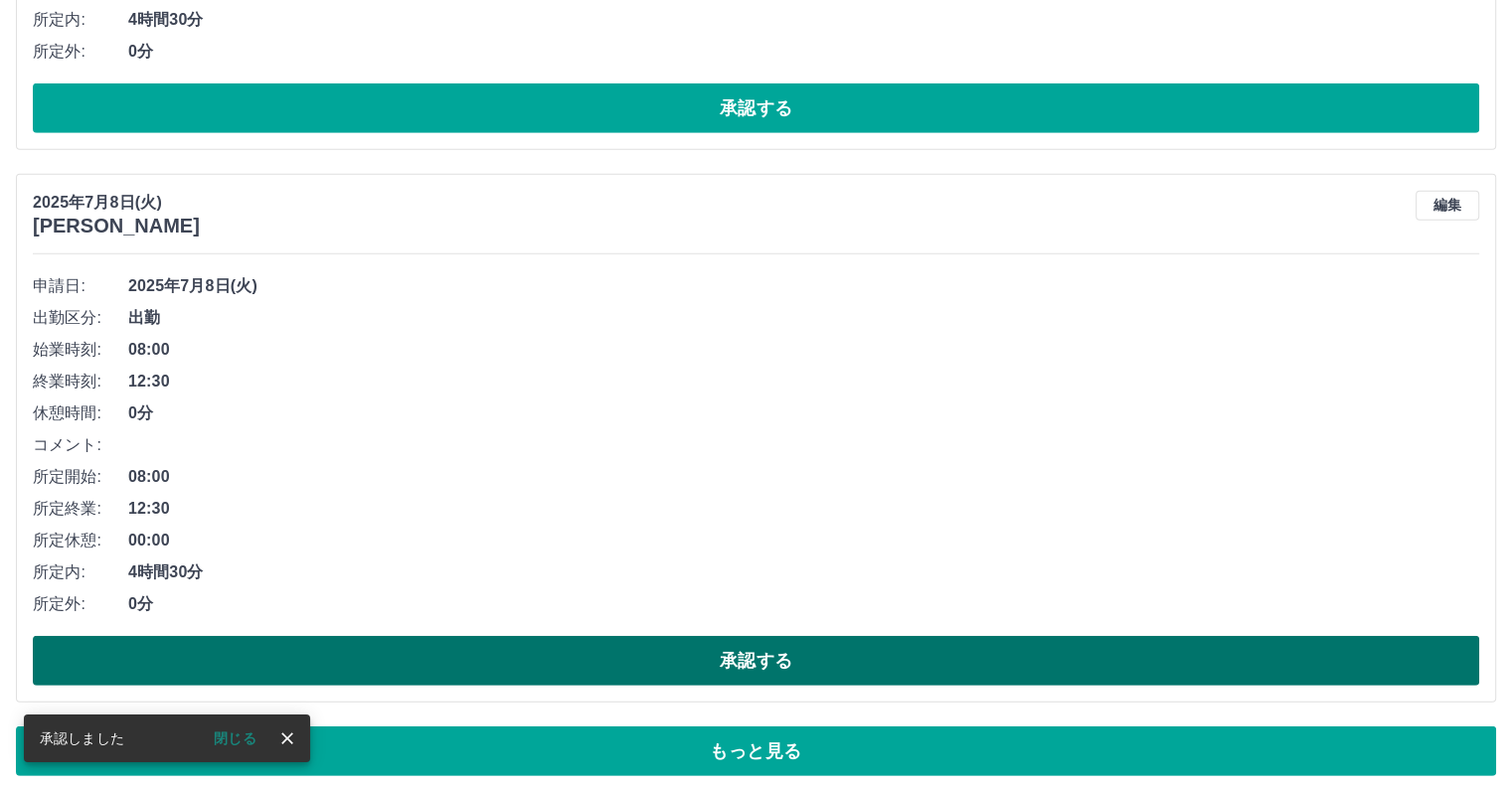 click on "承認する" at bounding box center (756, 661) 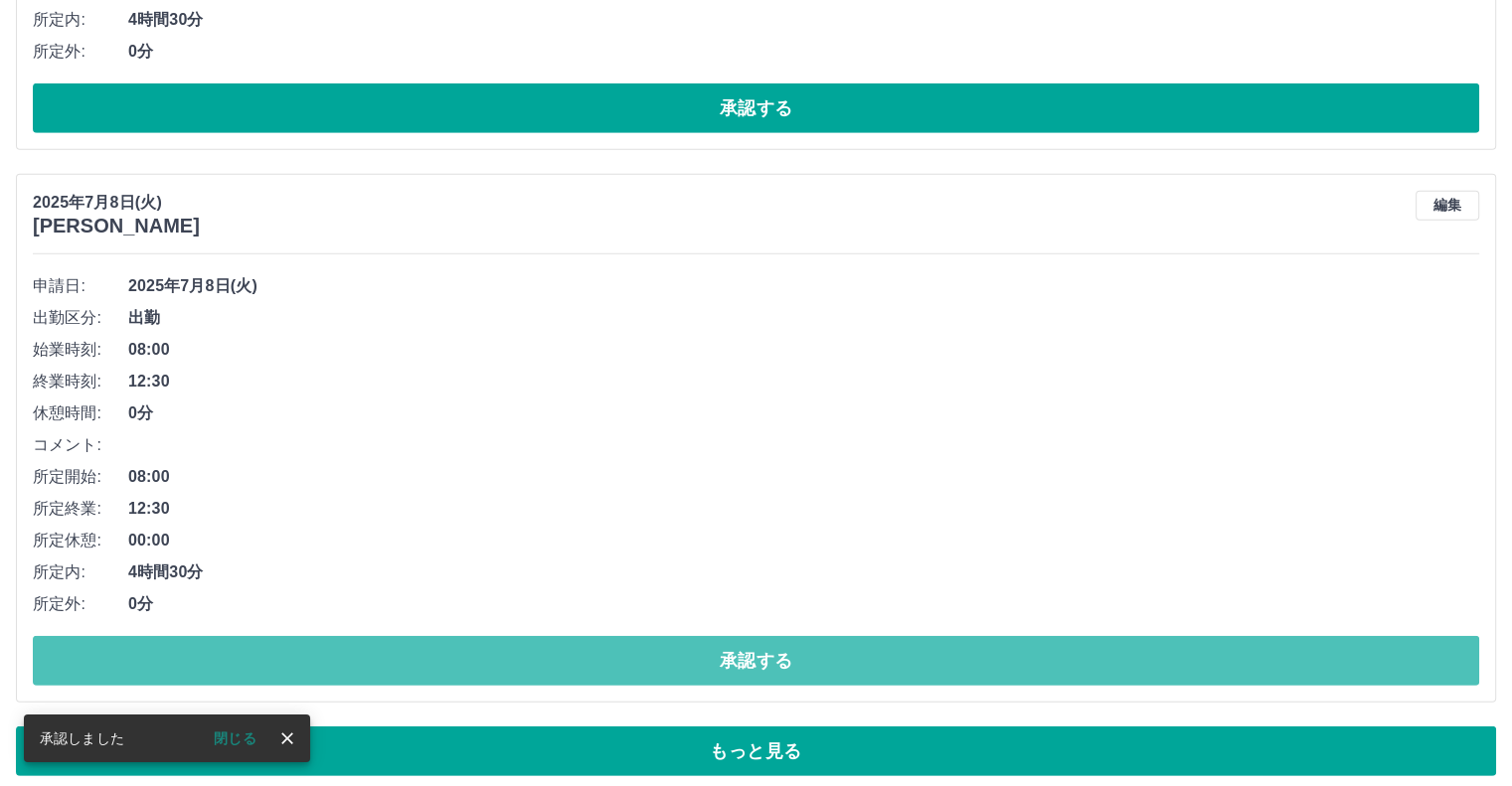 click on "承認する" at bounding box center [756, 661] 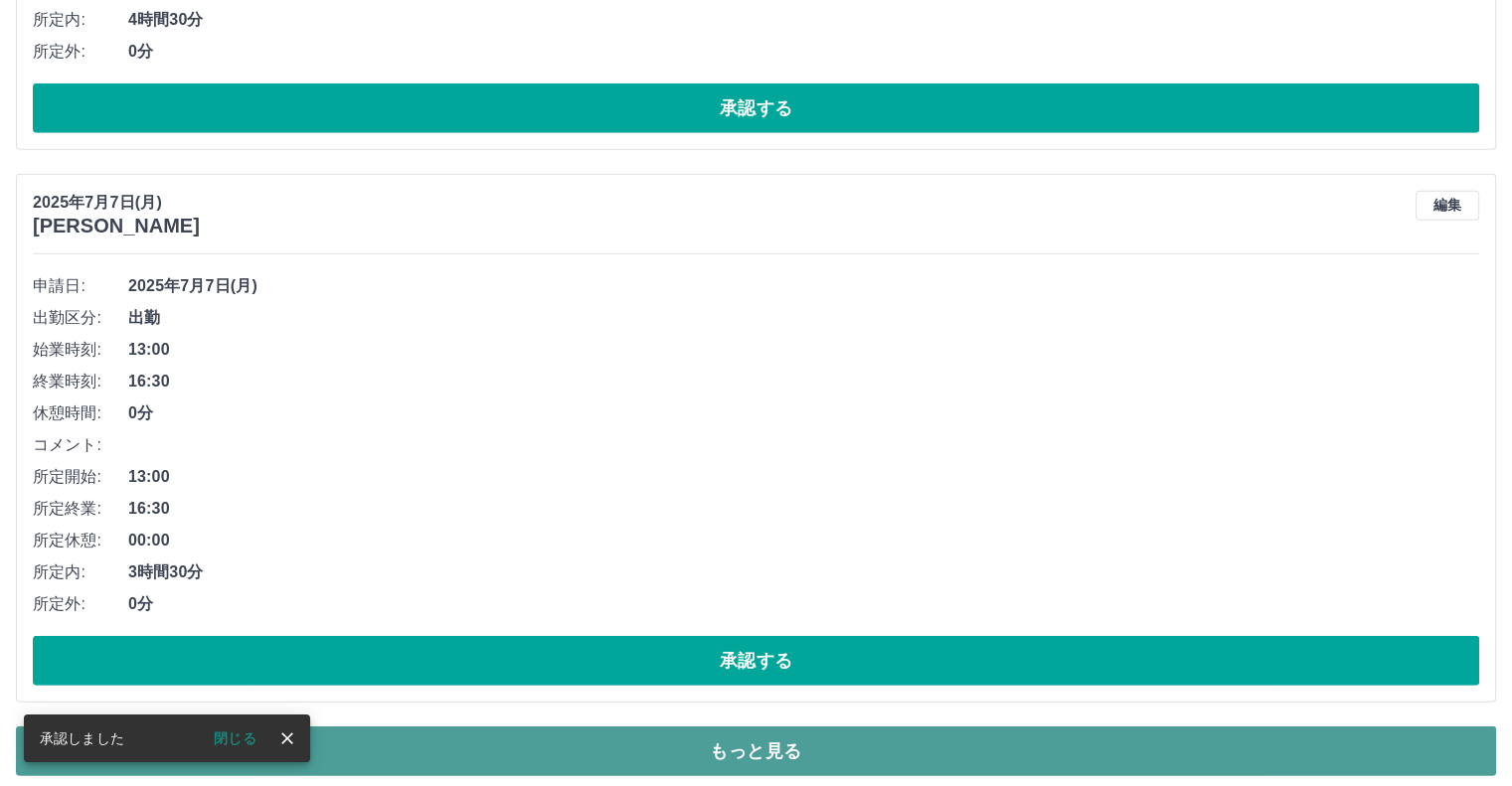 click on "もっと見る" at bounding box center [756, 751] 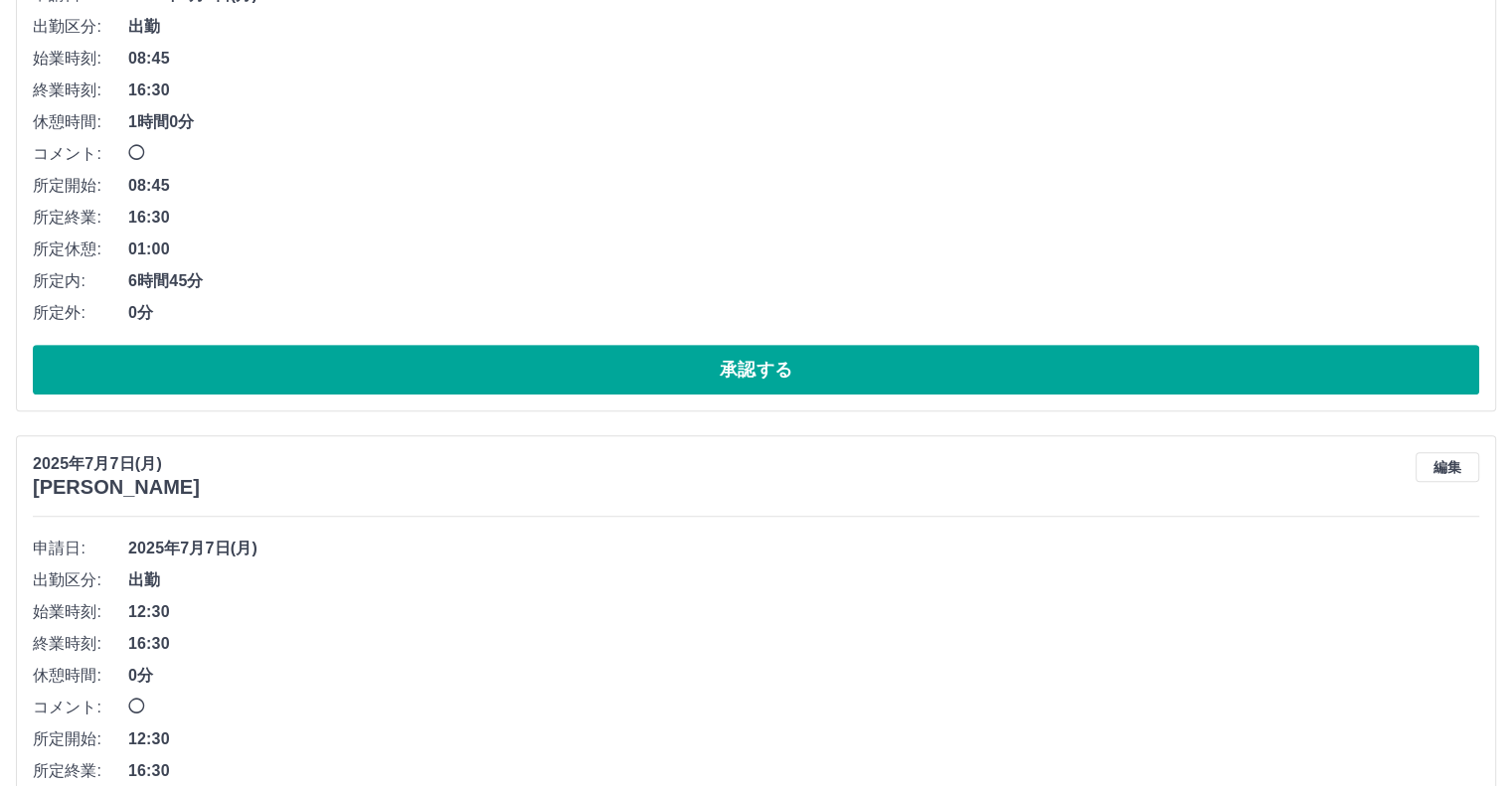 scroll, scrollTop: 16011, scrollLeft: 0, axis: vertical 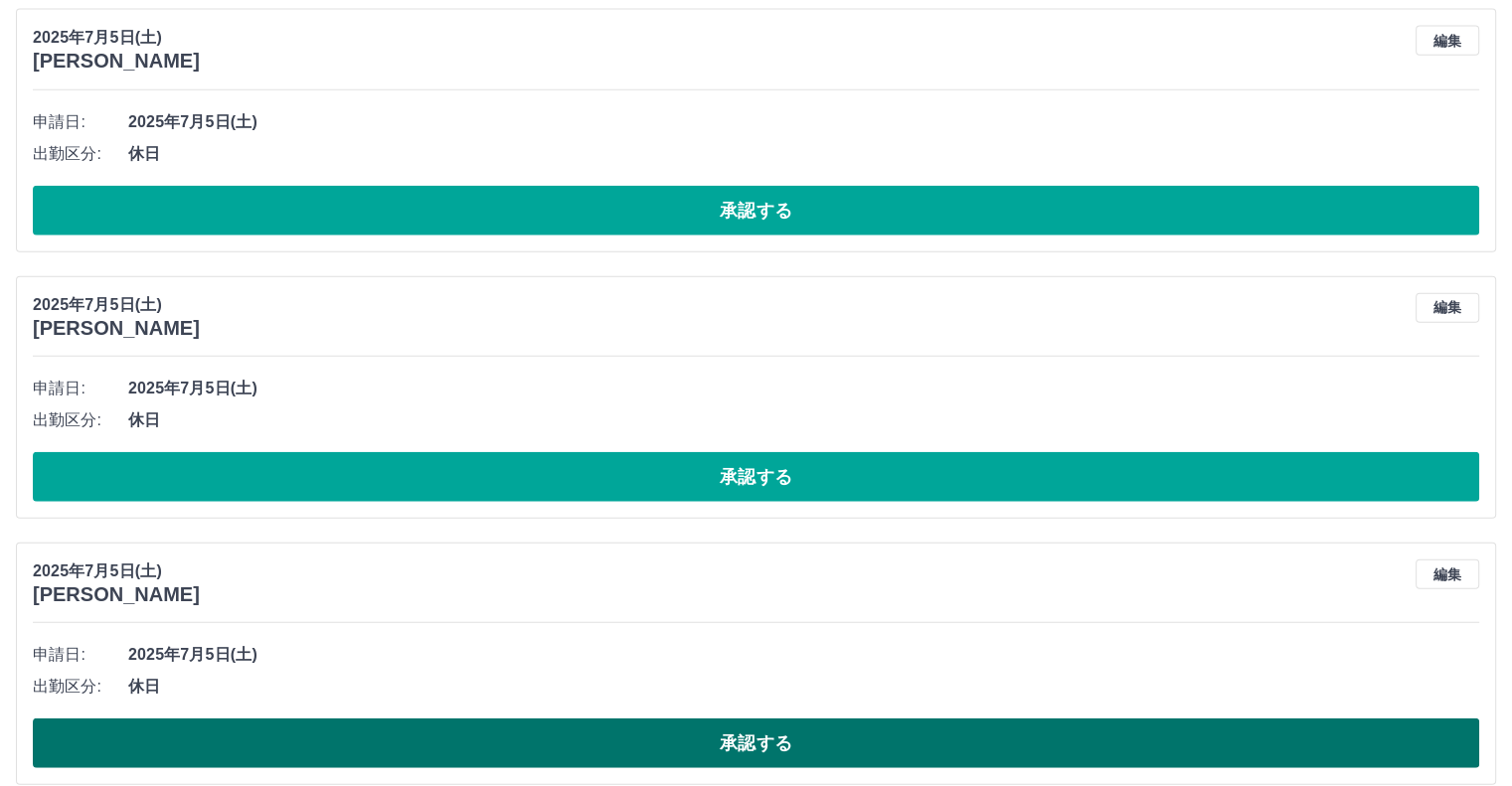click on "承認する" at bounding box center [756, 743] 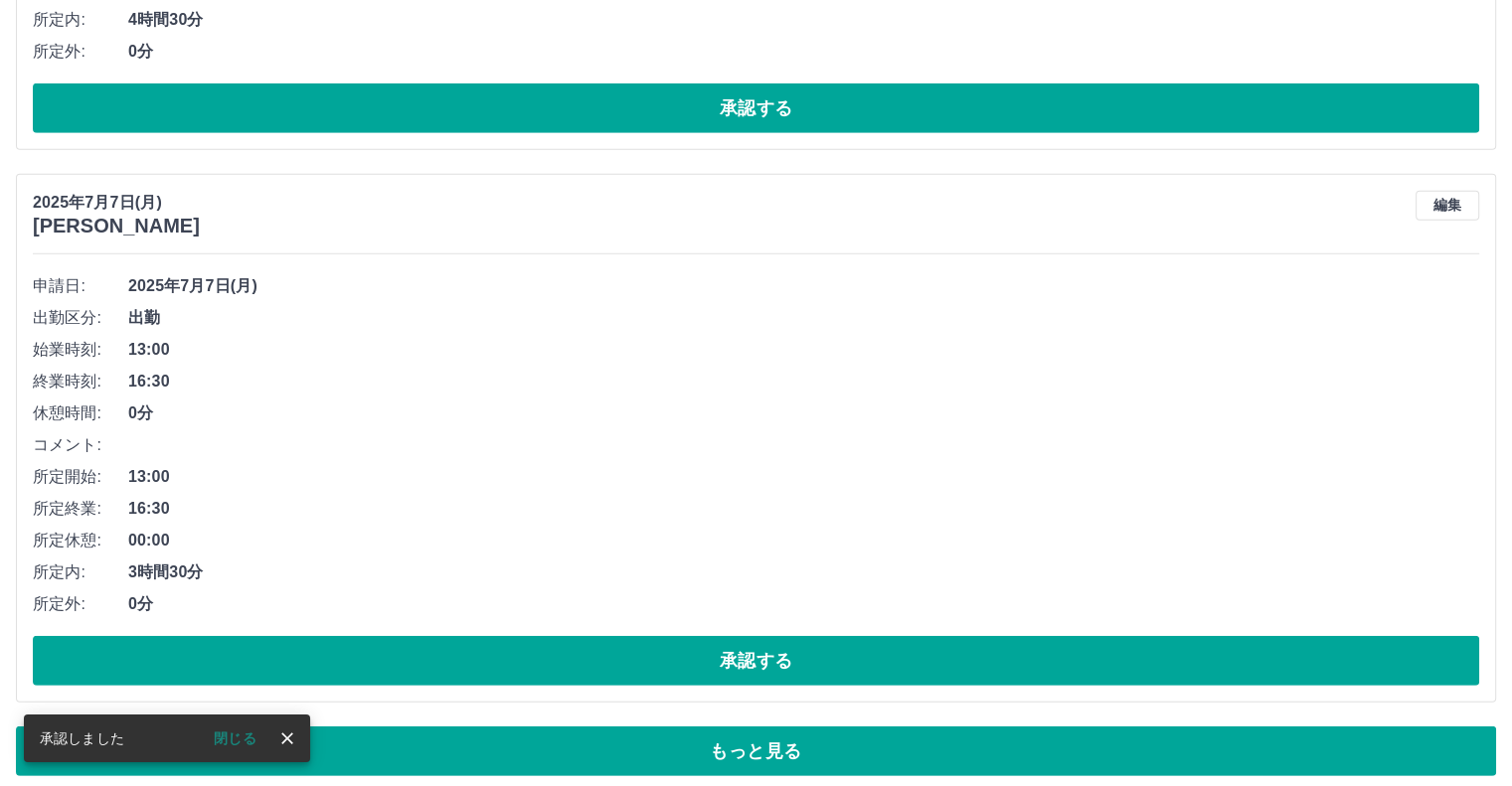 scroll, scrollTop: 13288, scrollLeft: 0, axis: vertical 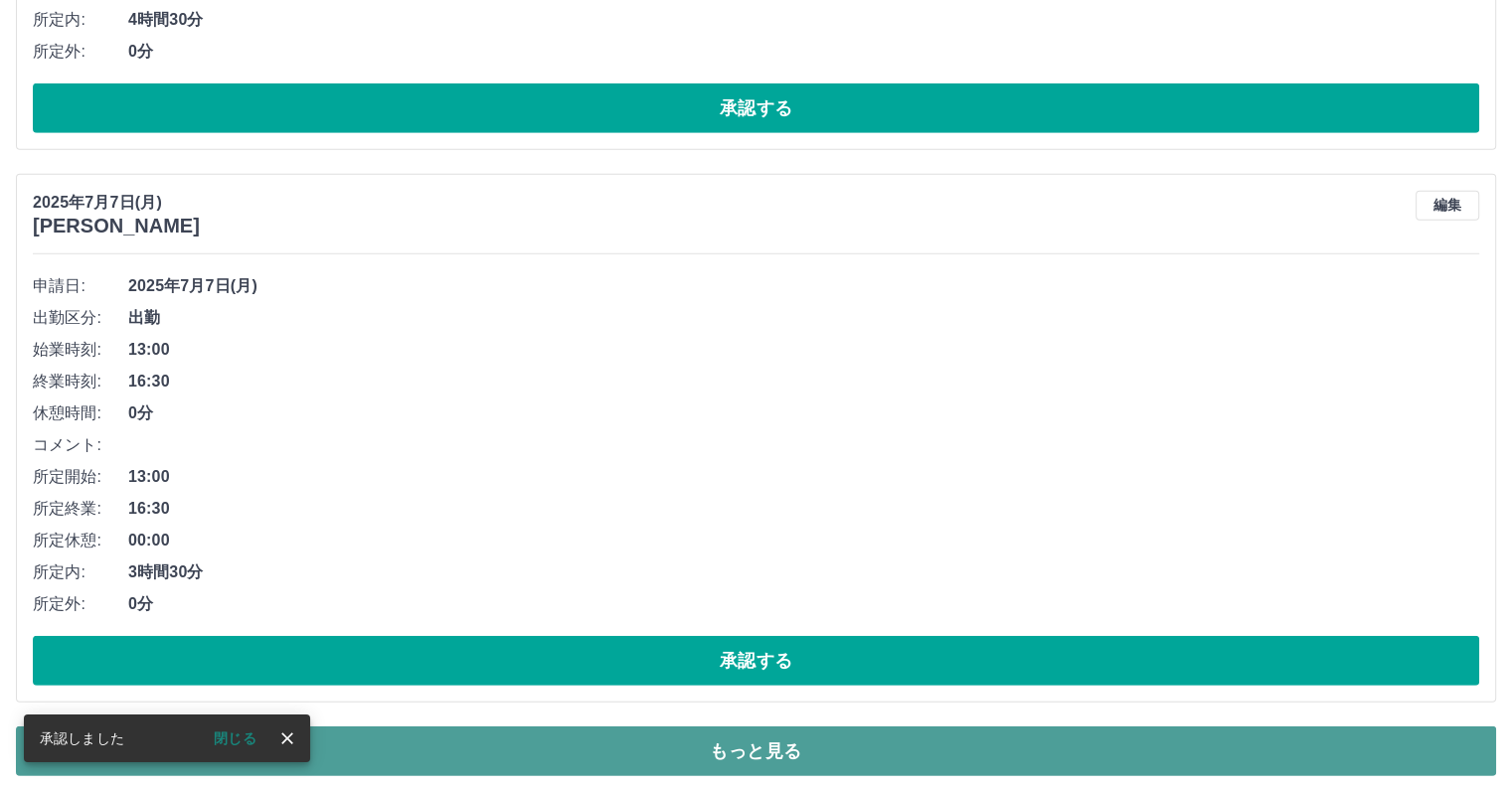 click on "もっと見る" at bounding box center [756, 751] 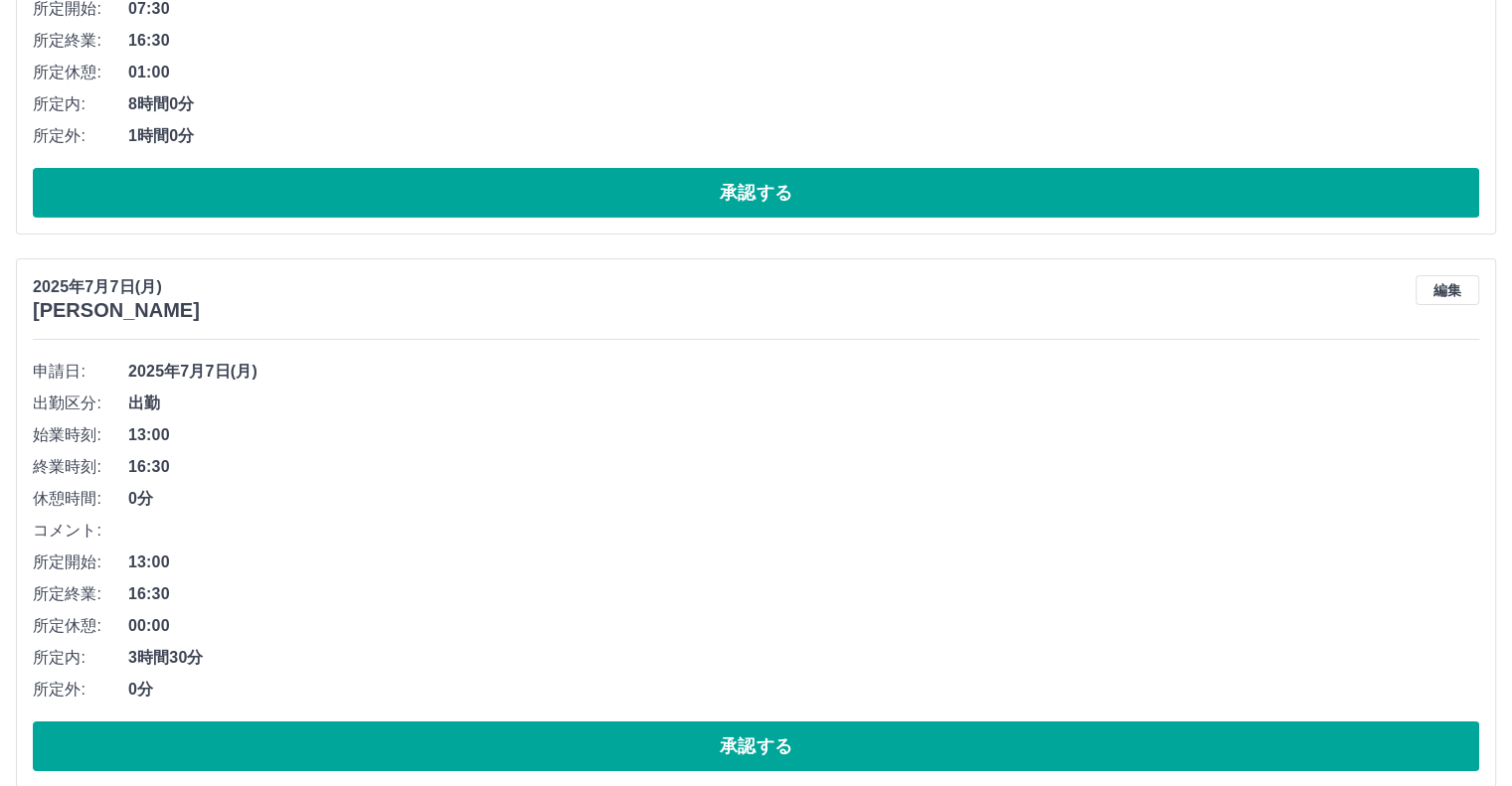 scroll, scrollTop: 14620, scrollLeft: 0, axis: vertical 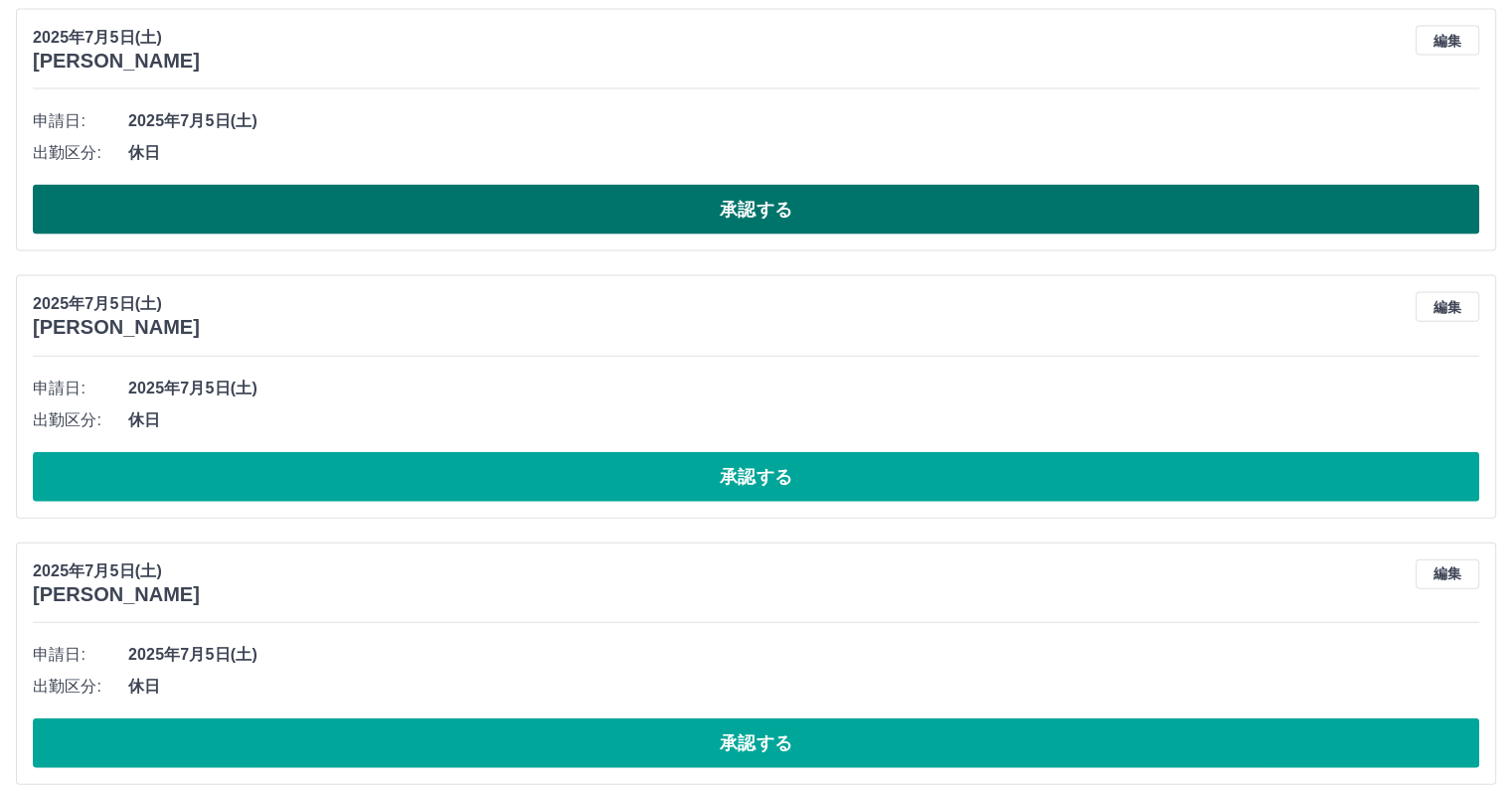 click on "承認する" at bounding box center [756, 210] 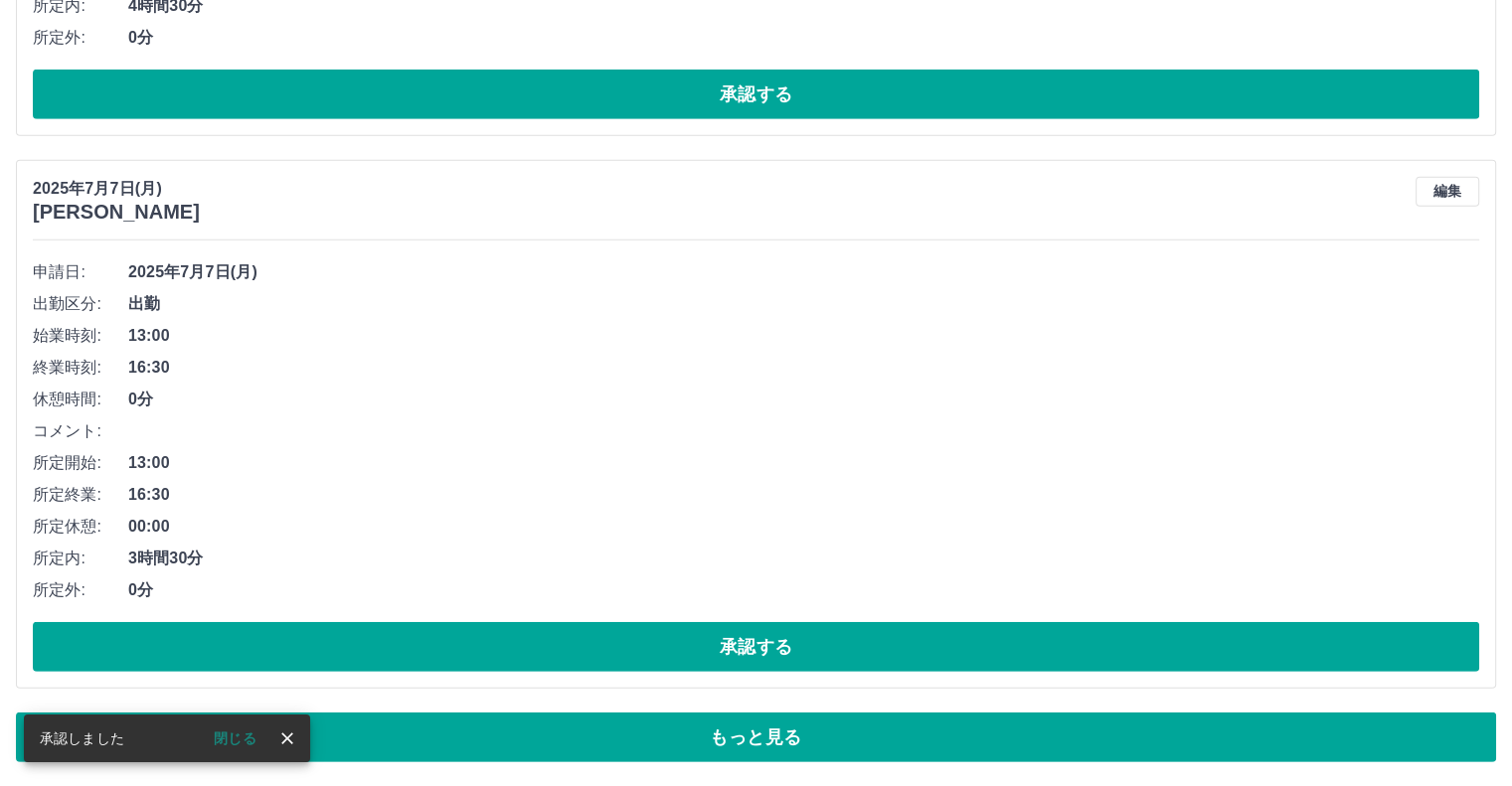 scroll, scrollTop: 13328, scrollLeft: 0, axis: vertical 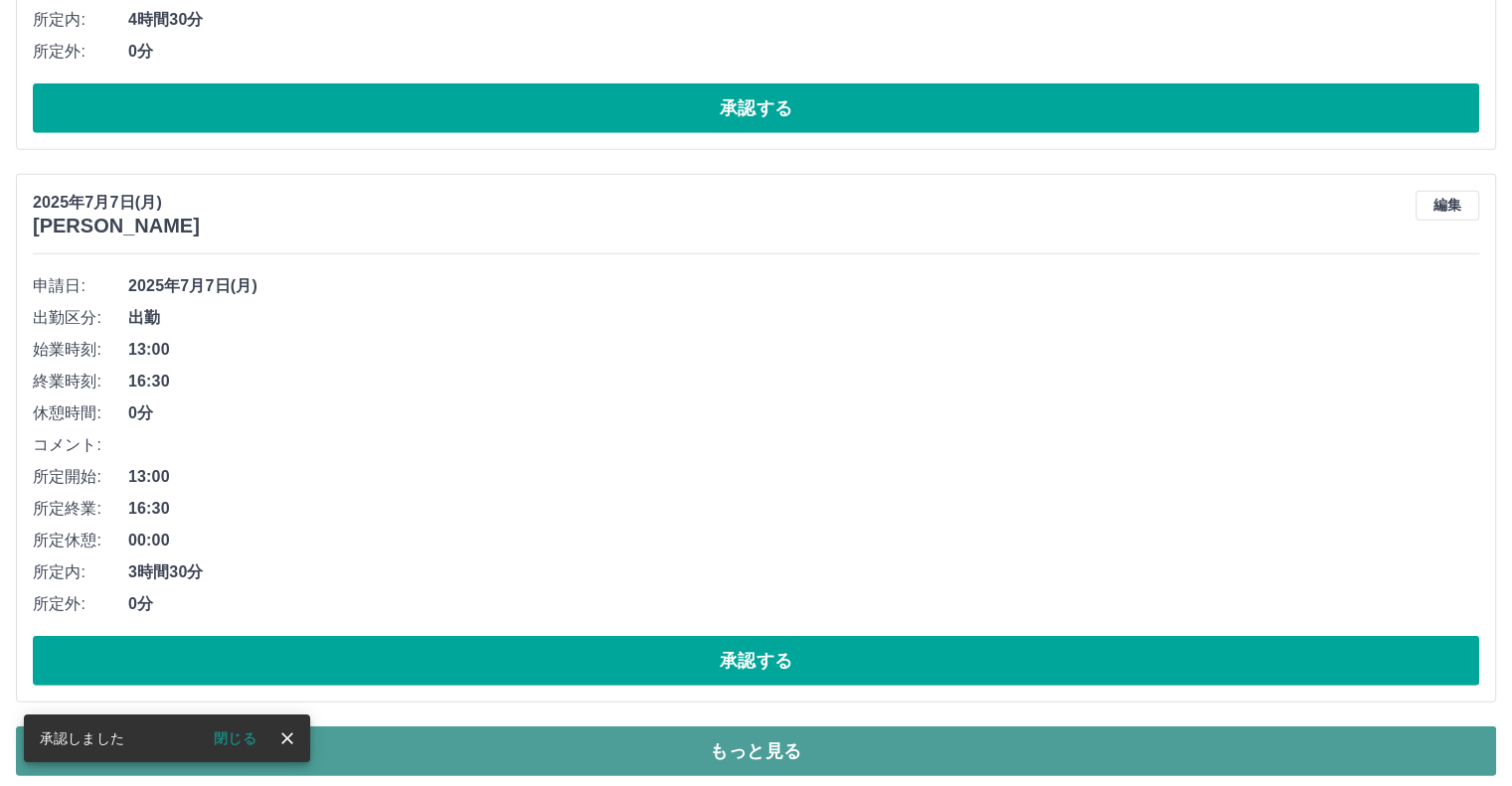 click on "もっと見る" at bounding box center (756, 751) 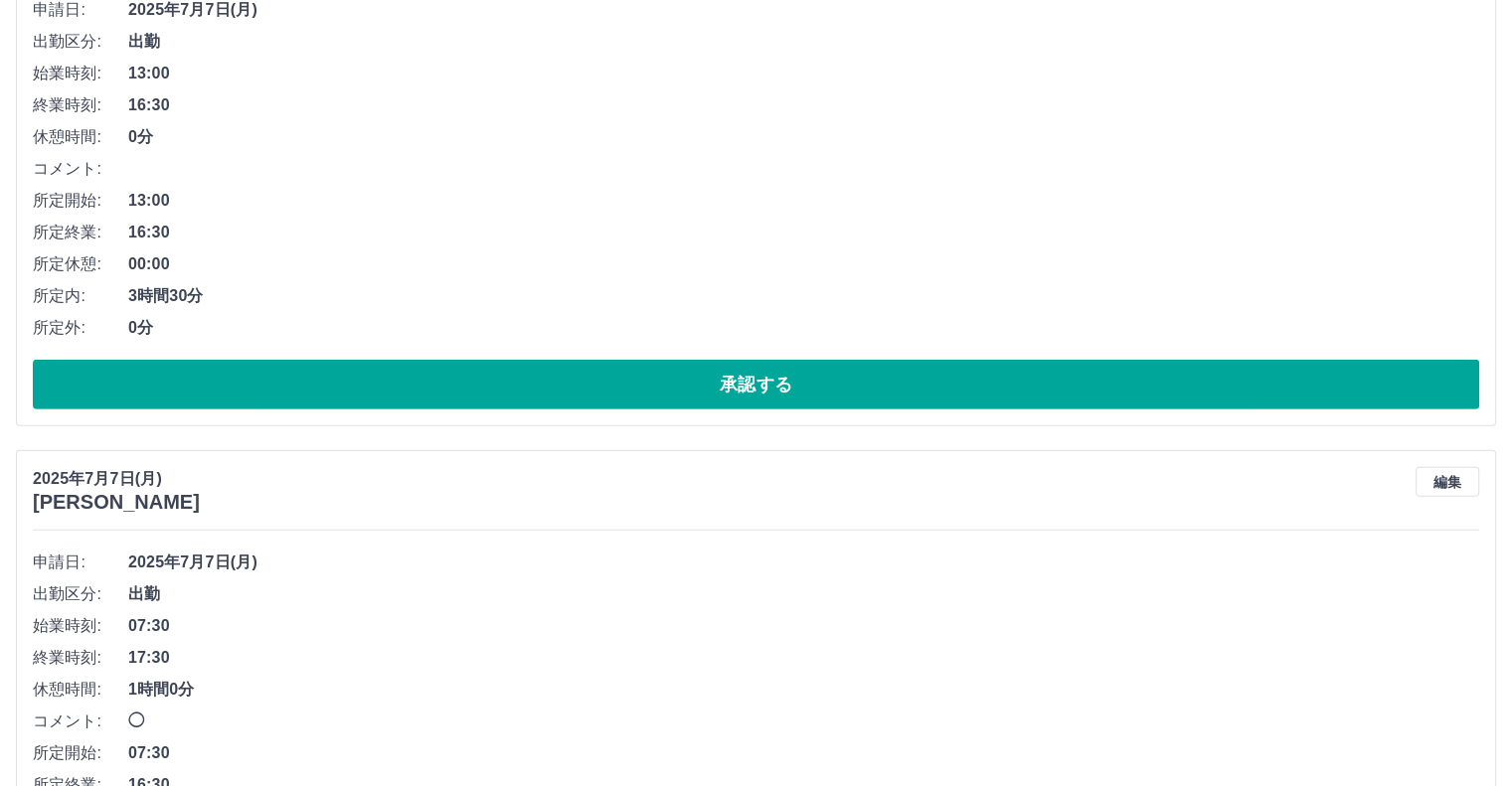 scroll, scrollTop: 14024, scrollLeft: 0, axis: vertical 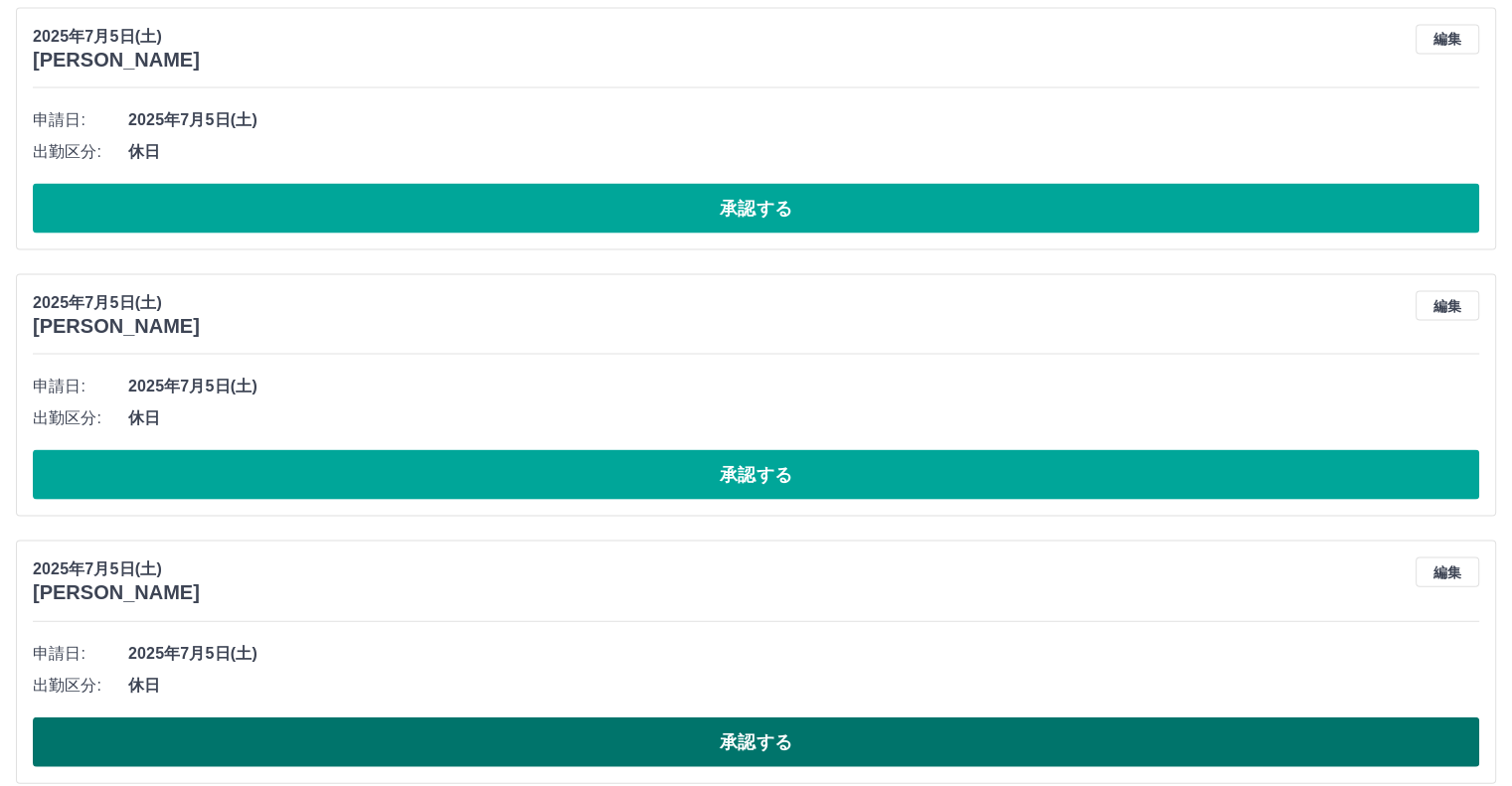 click on "承認する" at bounding box center (756, 742) 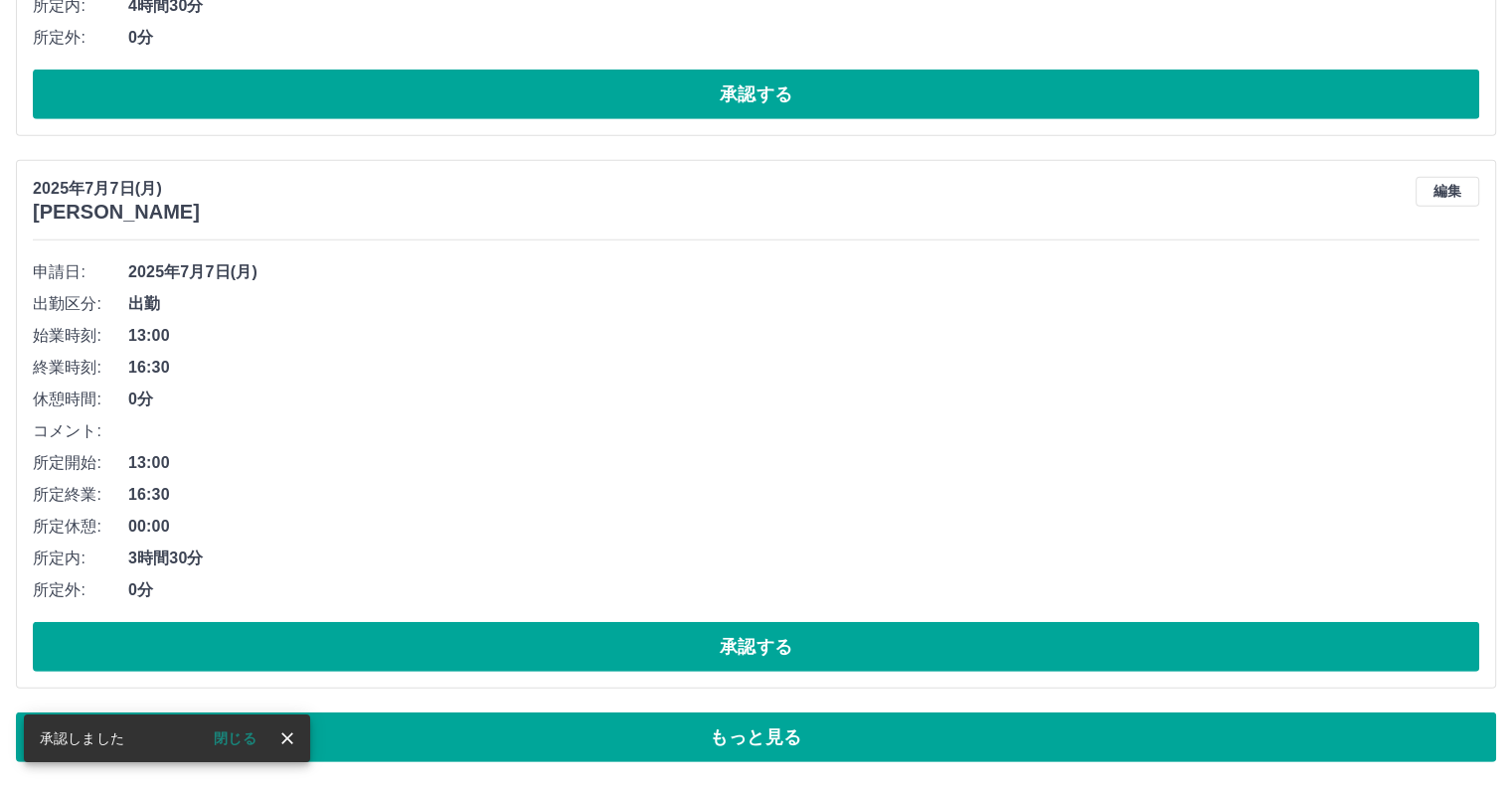 scroll, scrollTop: 13328, scrollLeft: 0, axis: vertical 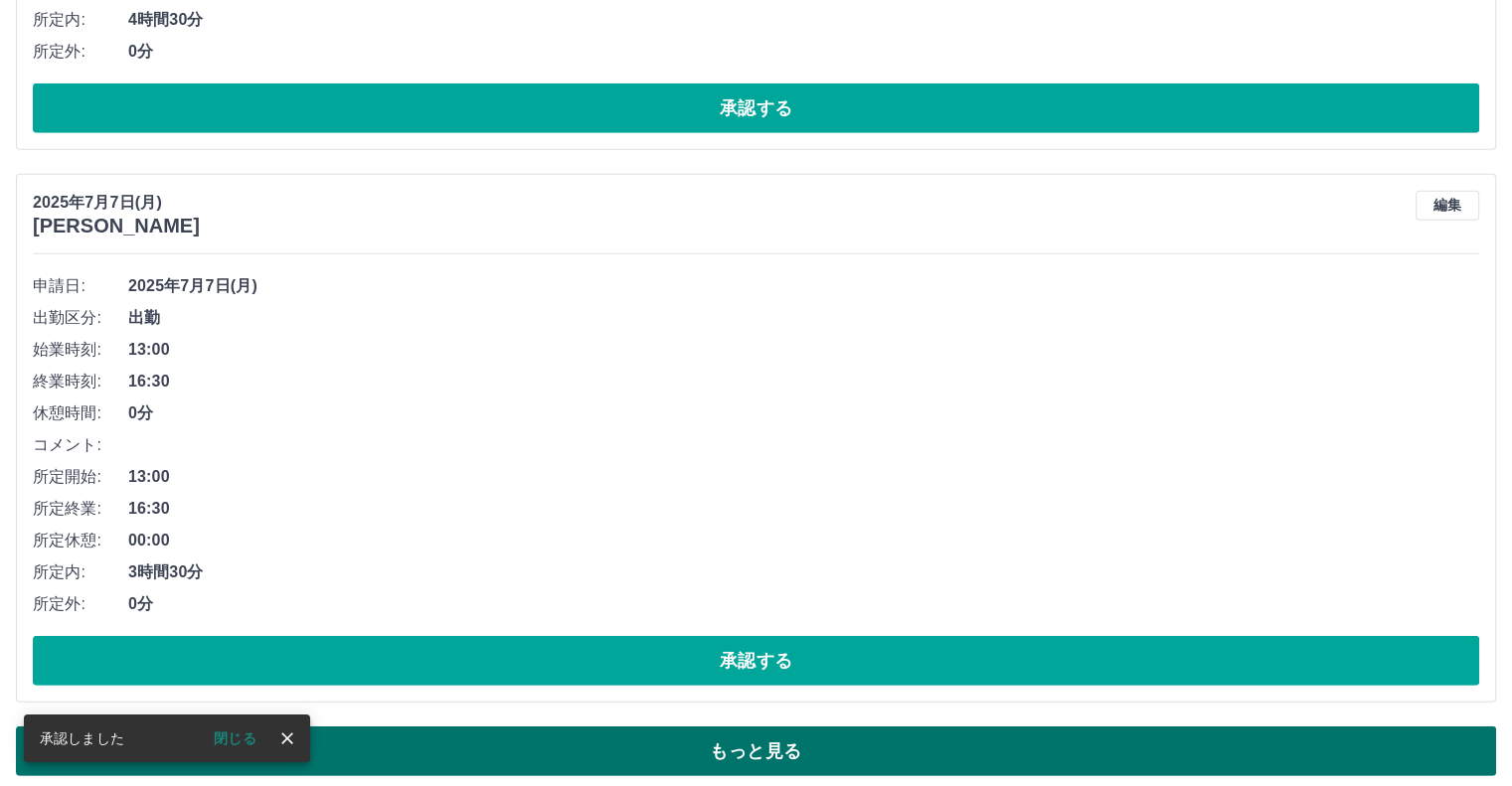 click on "もっと見る" at bounding box center (756, 751) 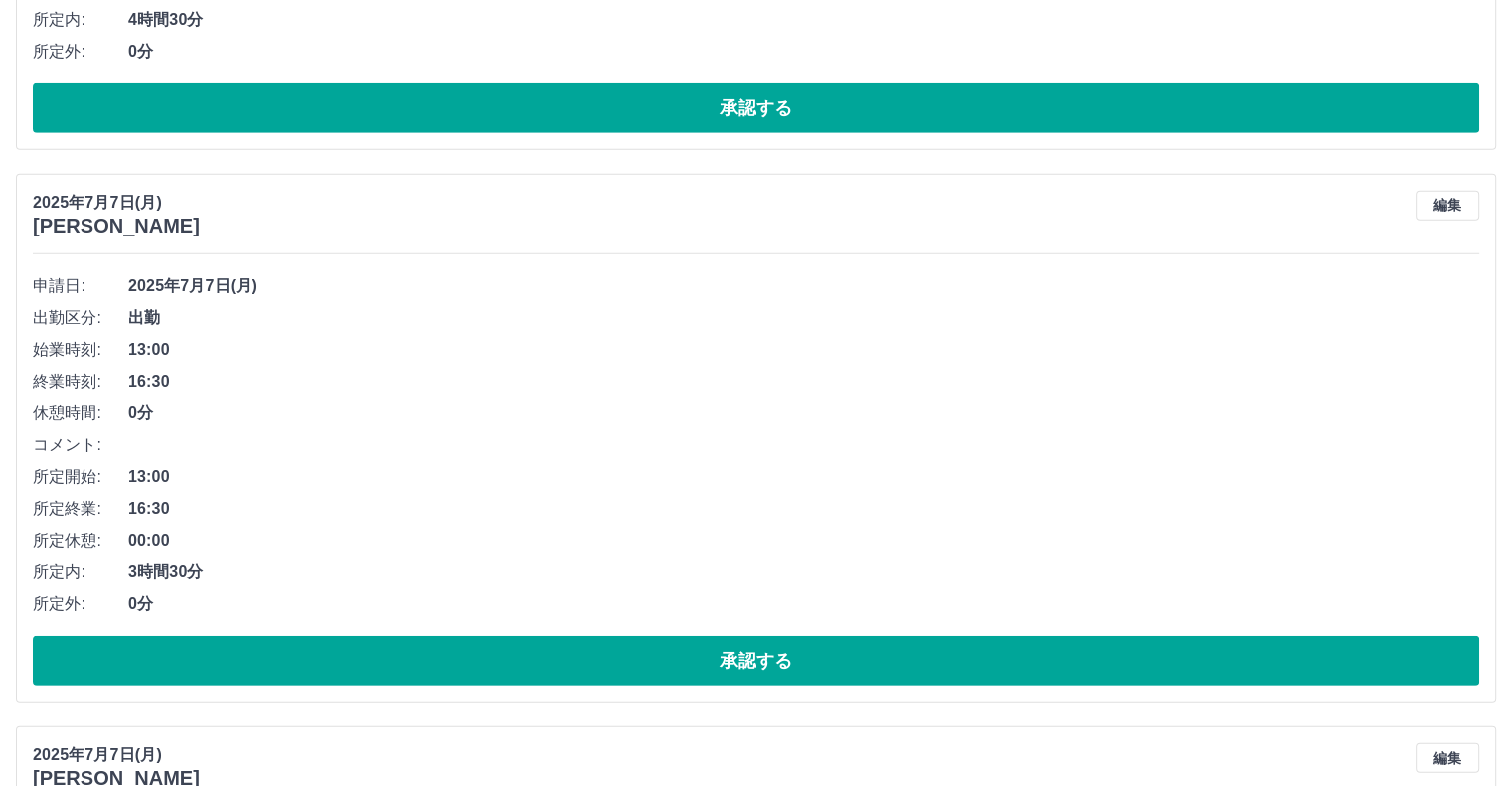 scroll, scrollTop: 14016, scrollLeft: 0, axis: vertical 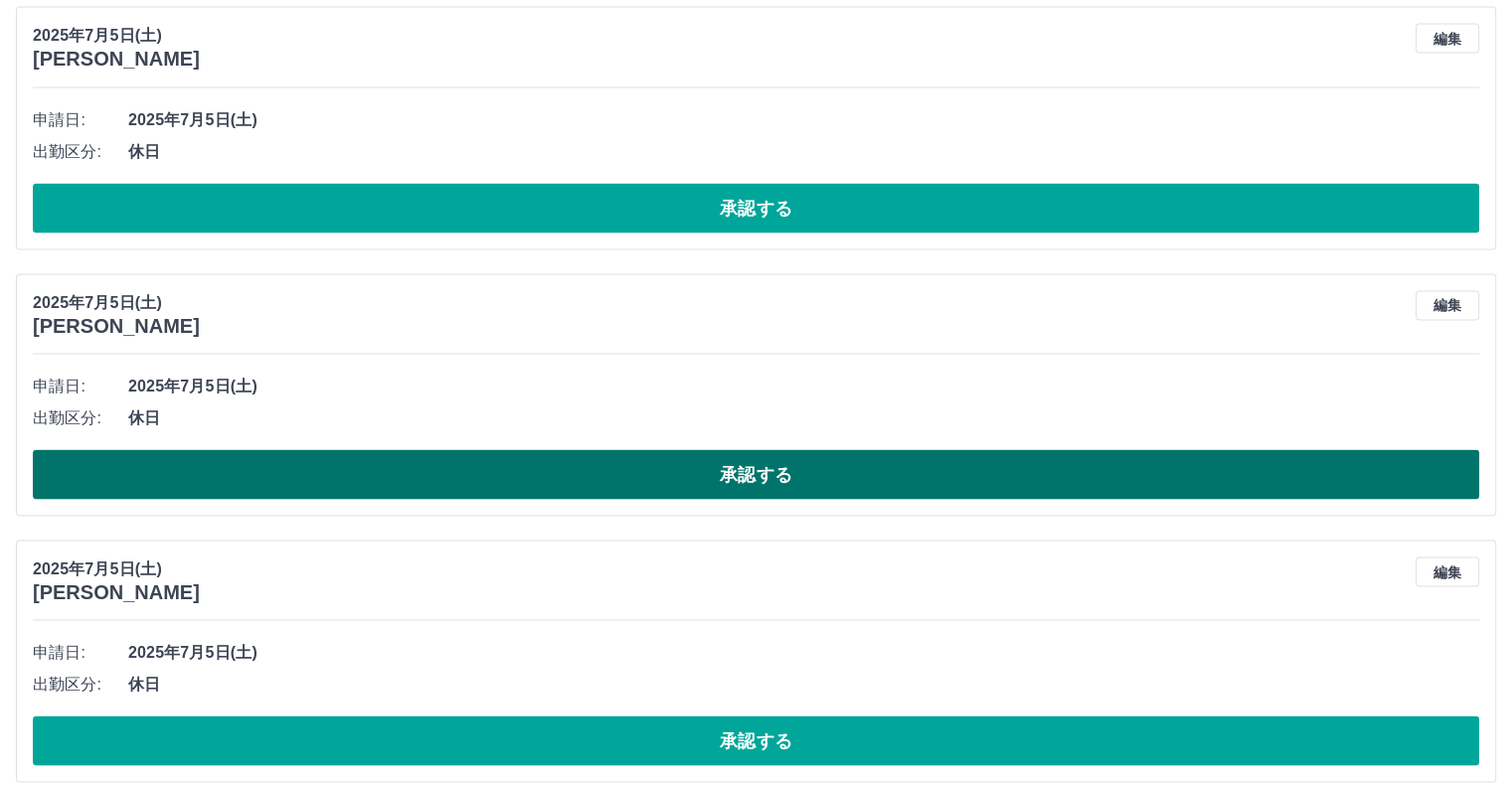click on "承認する" at bounding box center [756, 475] 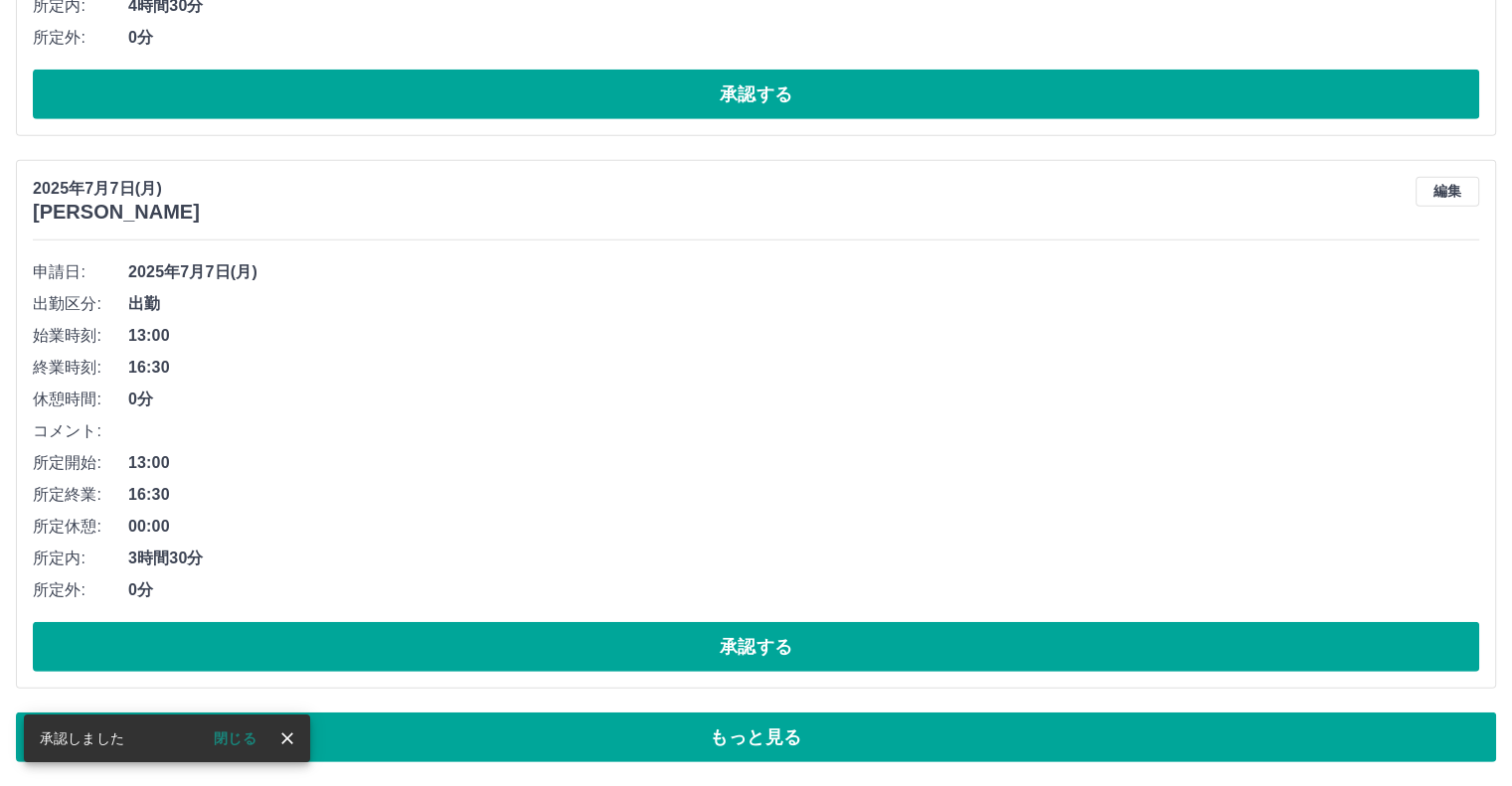 scroll, scrollTop: 13328, scrollLeft: 0, axis: vertical 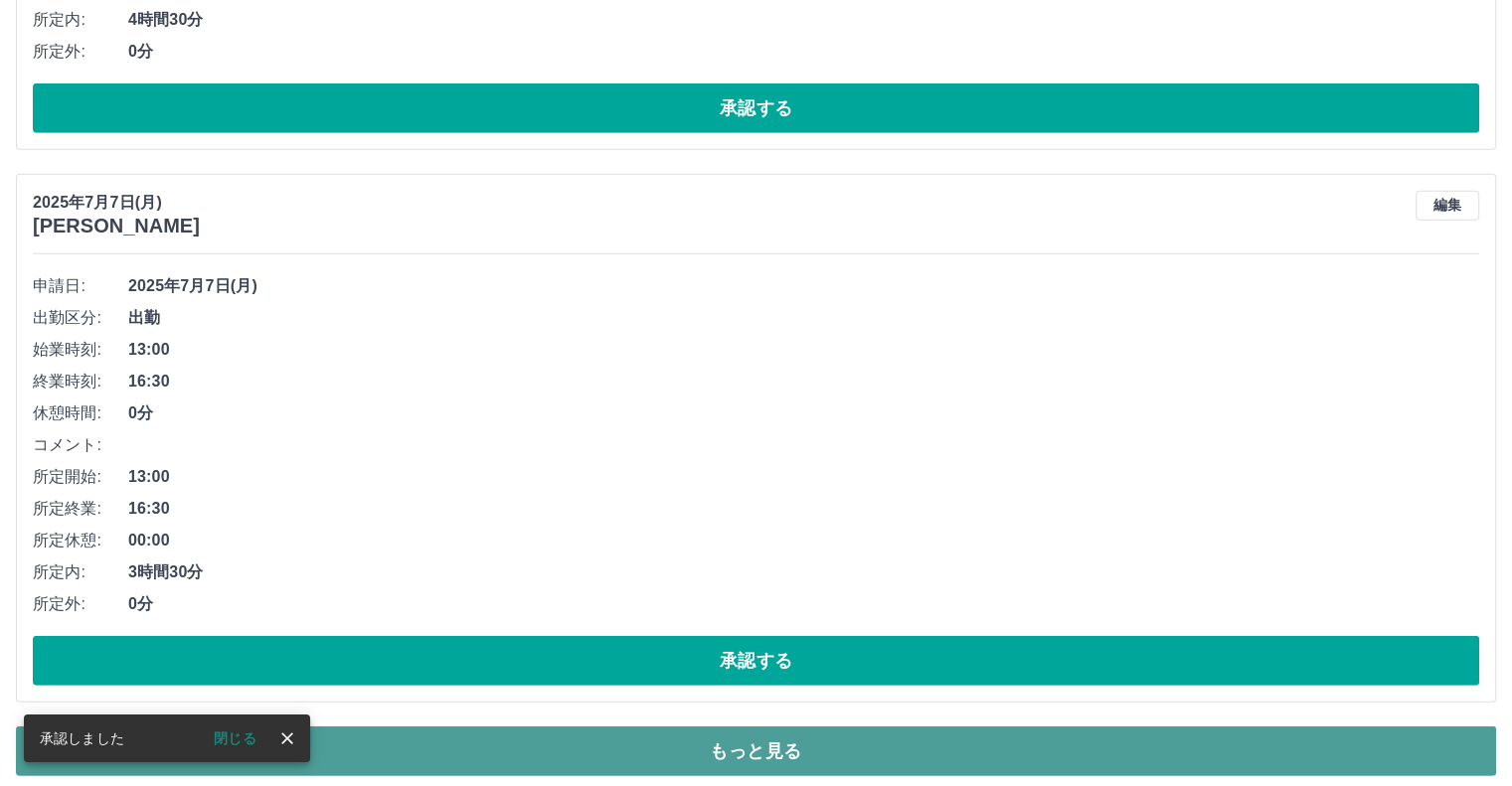 click on "もっと見る" at bounding box center (756, 751) 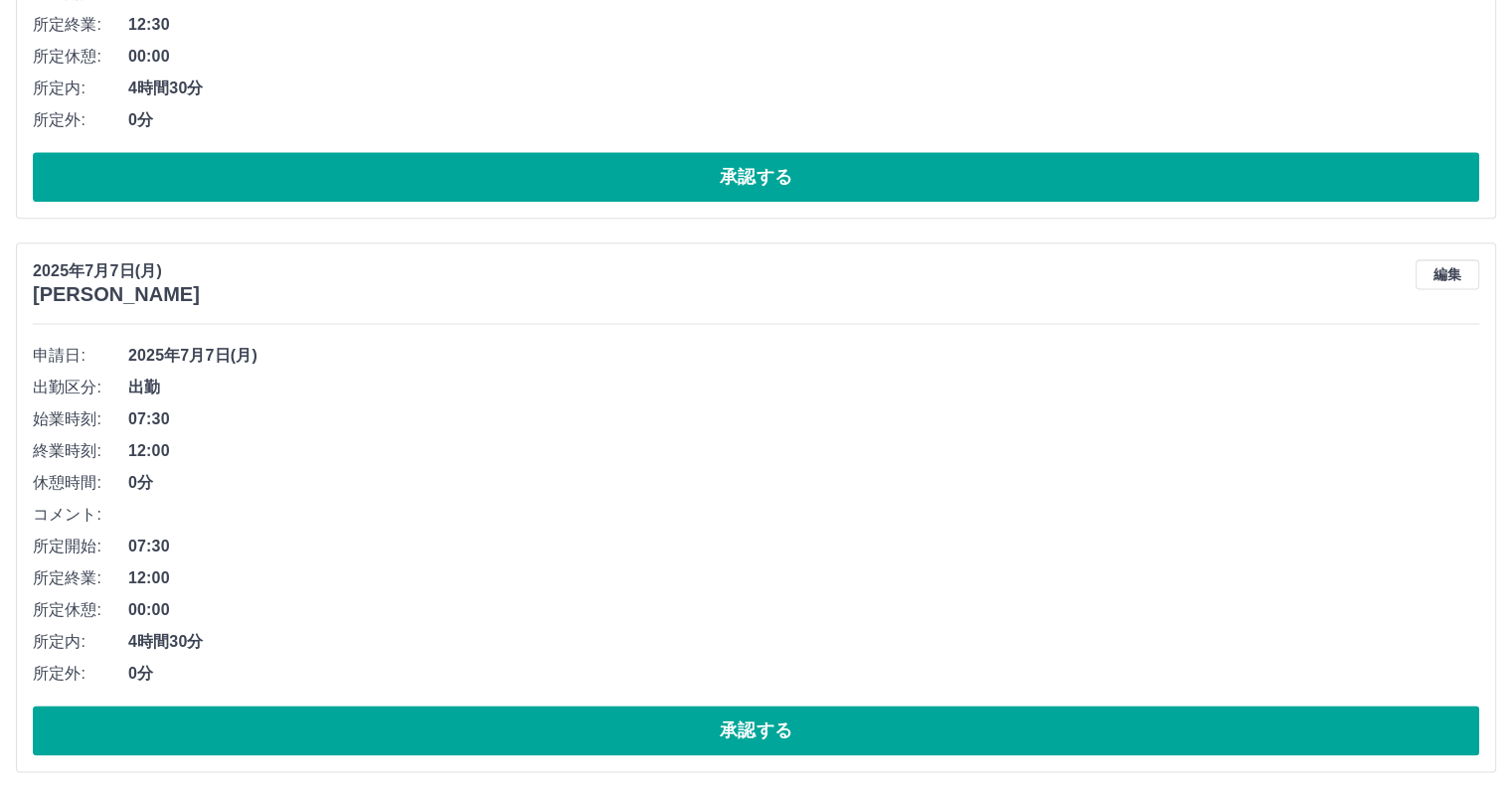 scroll, scrollTop: 18737, scrollLeft: 0, axis: vertical 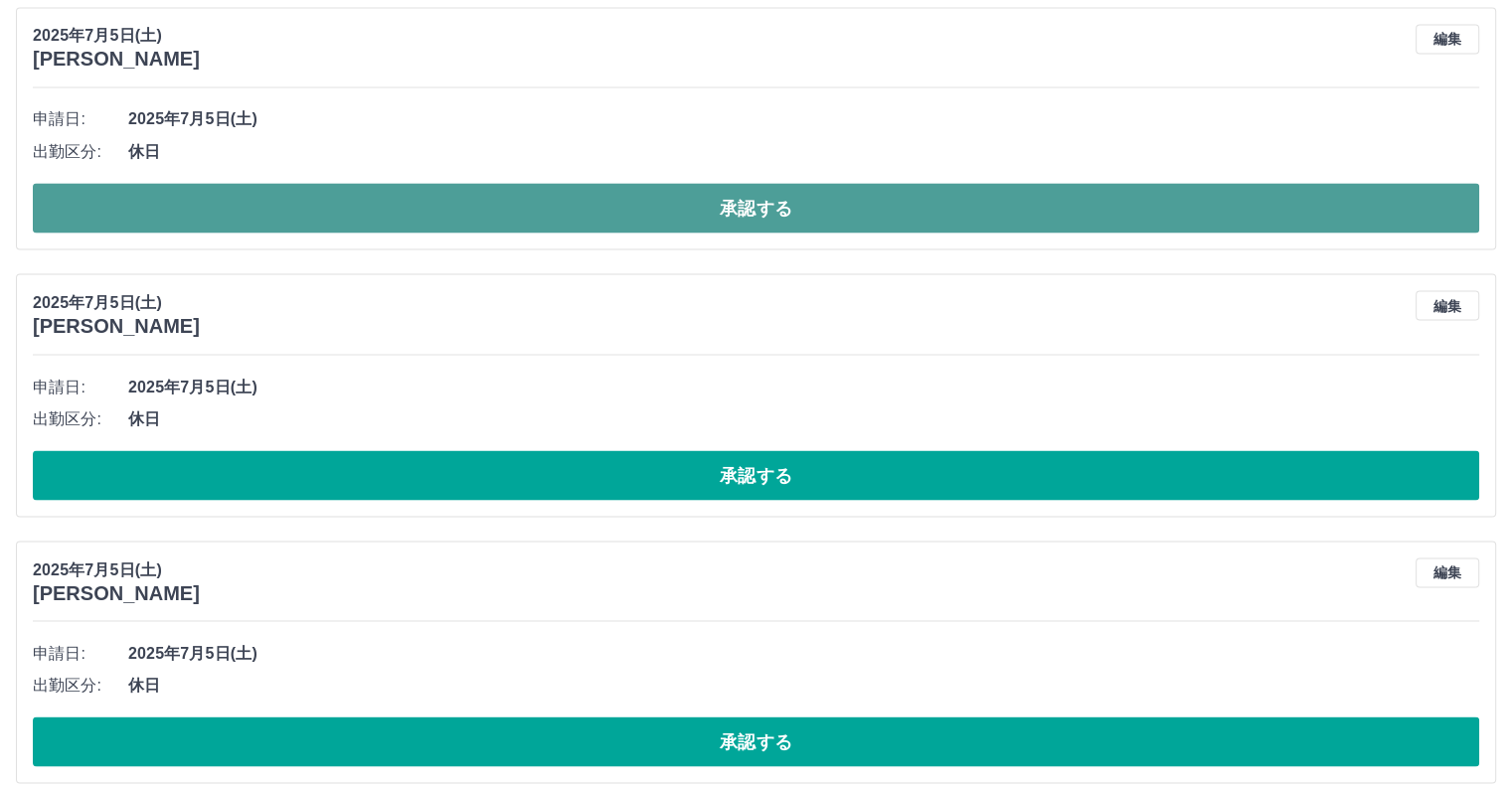 click on "承認する" at bounding box center [756, 208] 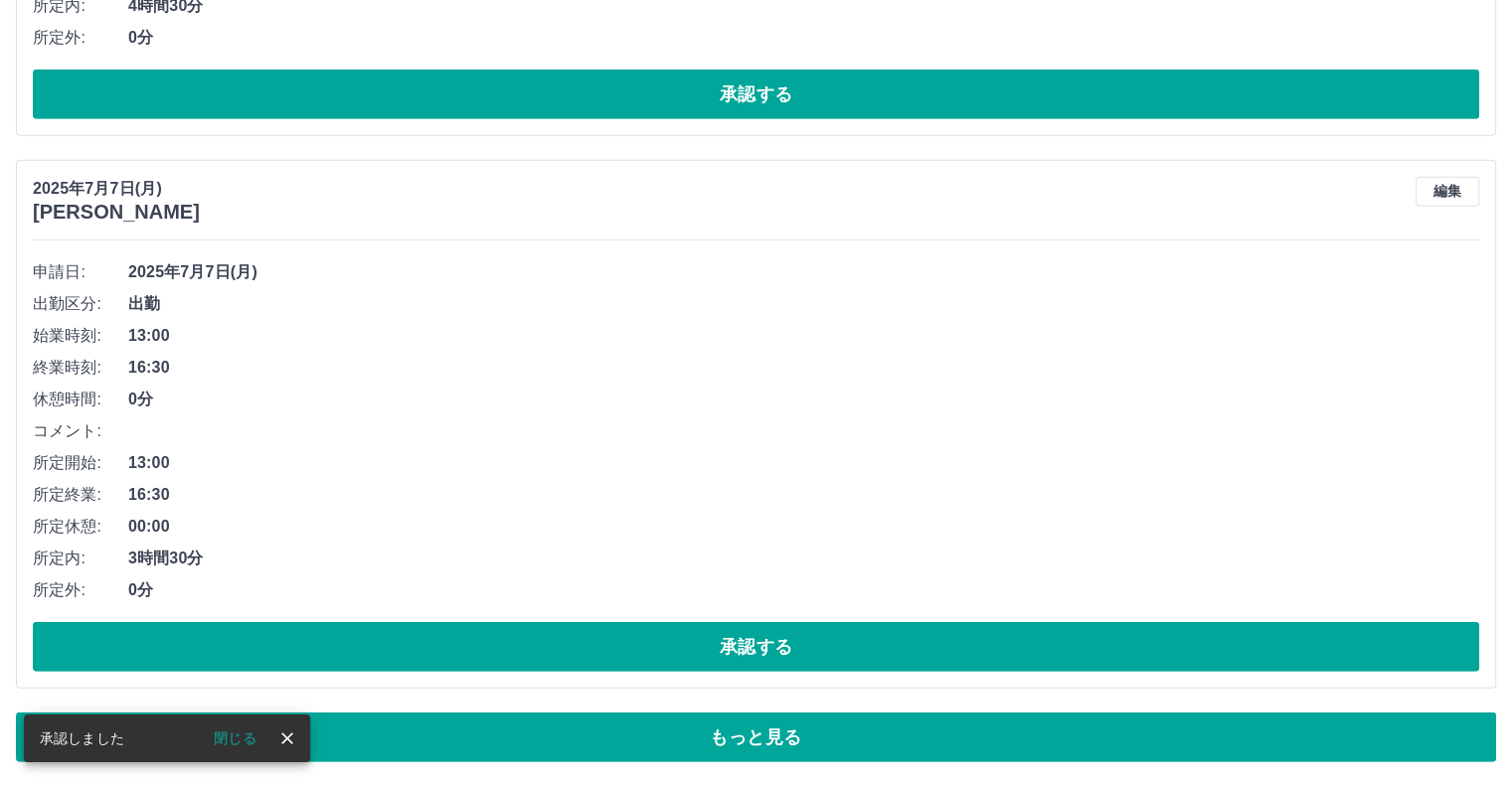 scroll, scrollTop: 13328, scrollLeft: 0, axis: vertical 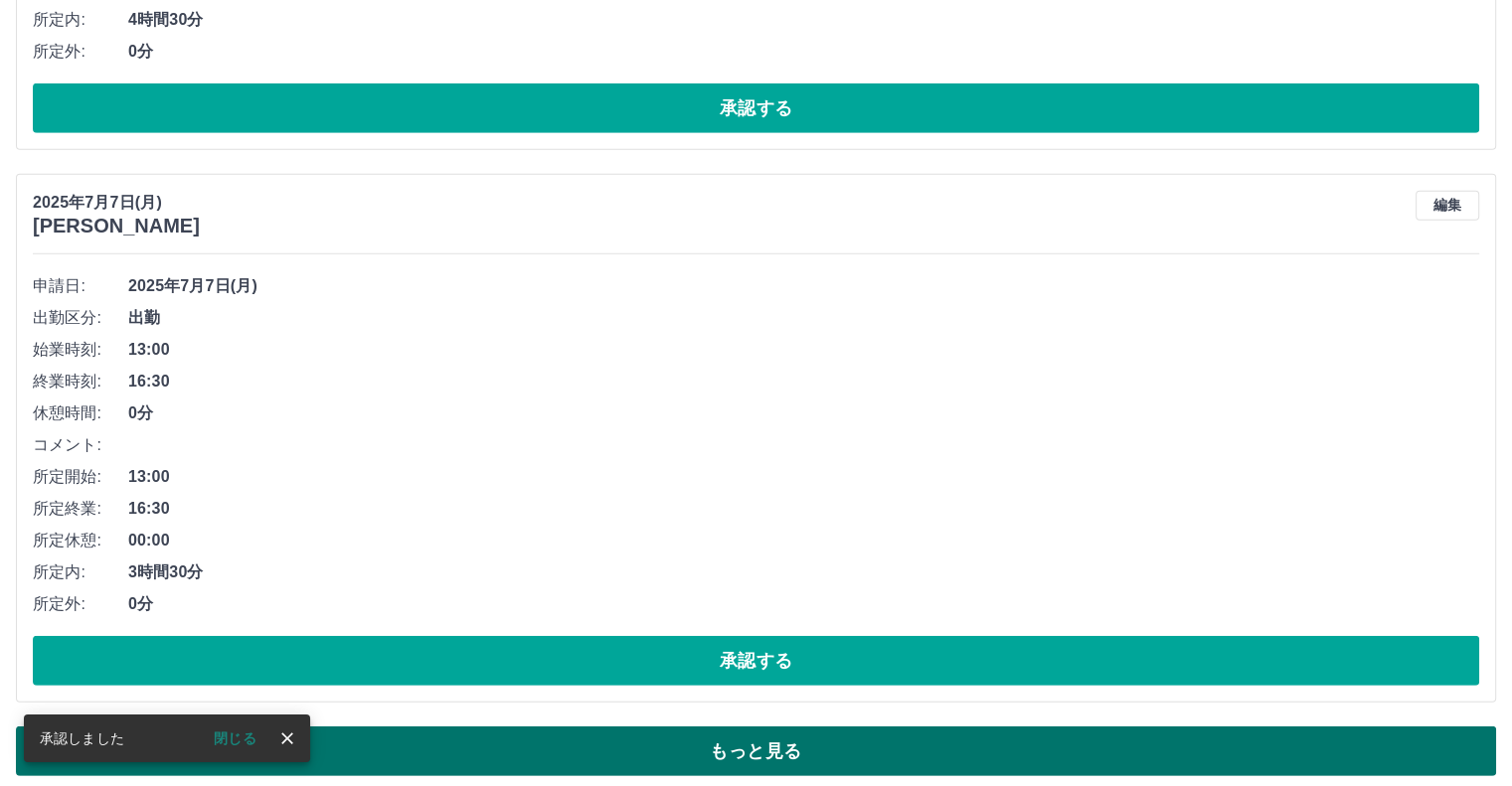 click on "もっと見る" at bounding box center [756, 751] 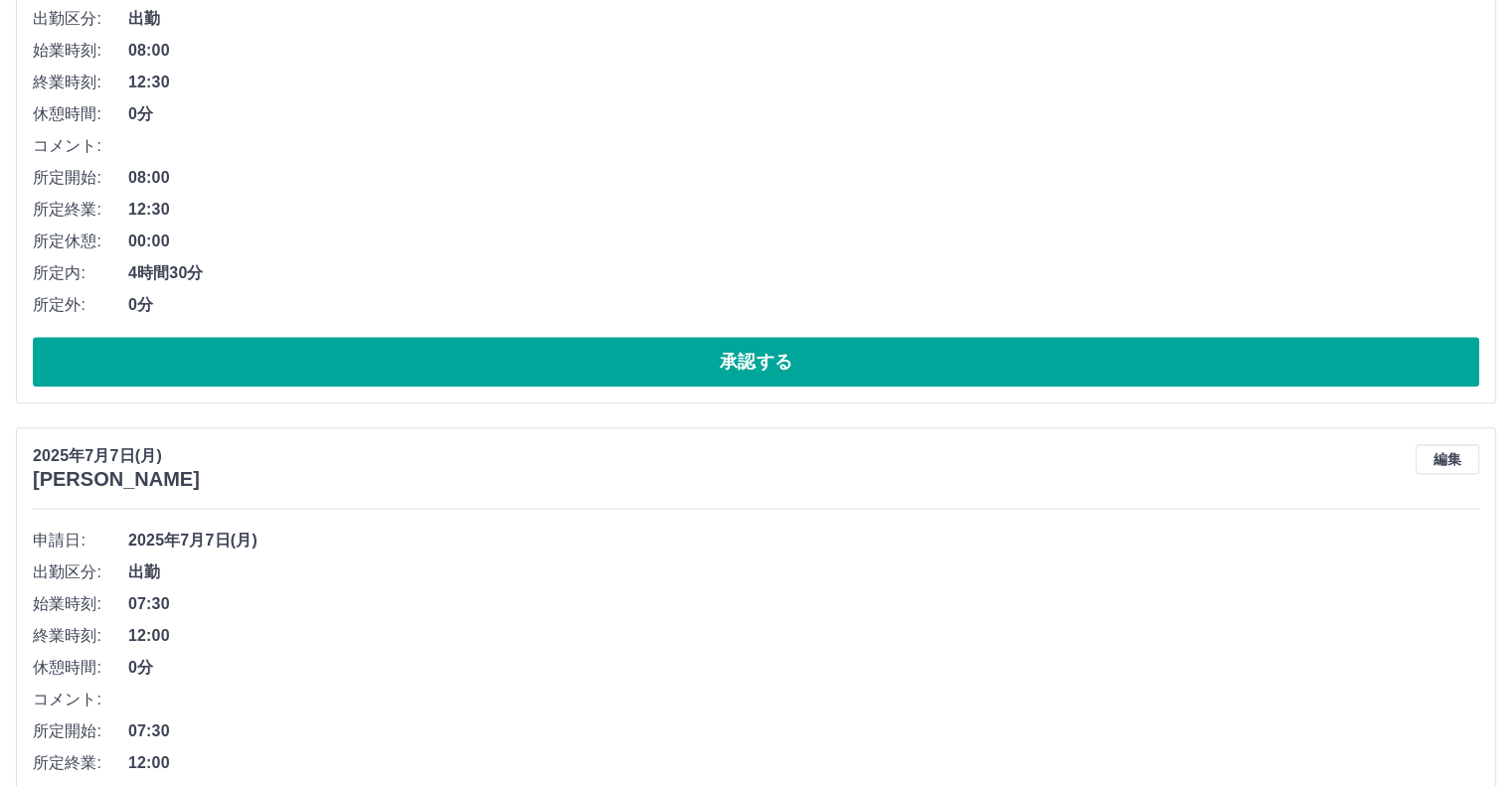 scroll, scrollTop: 18471, scrollLeft: 0, axis: vertical 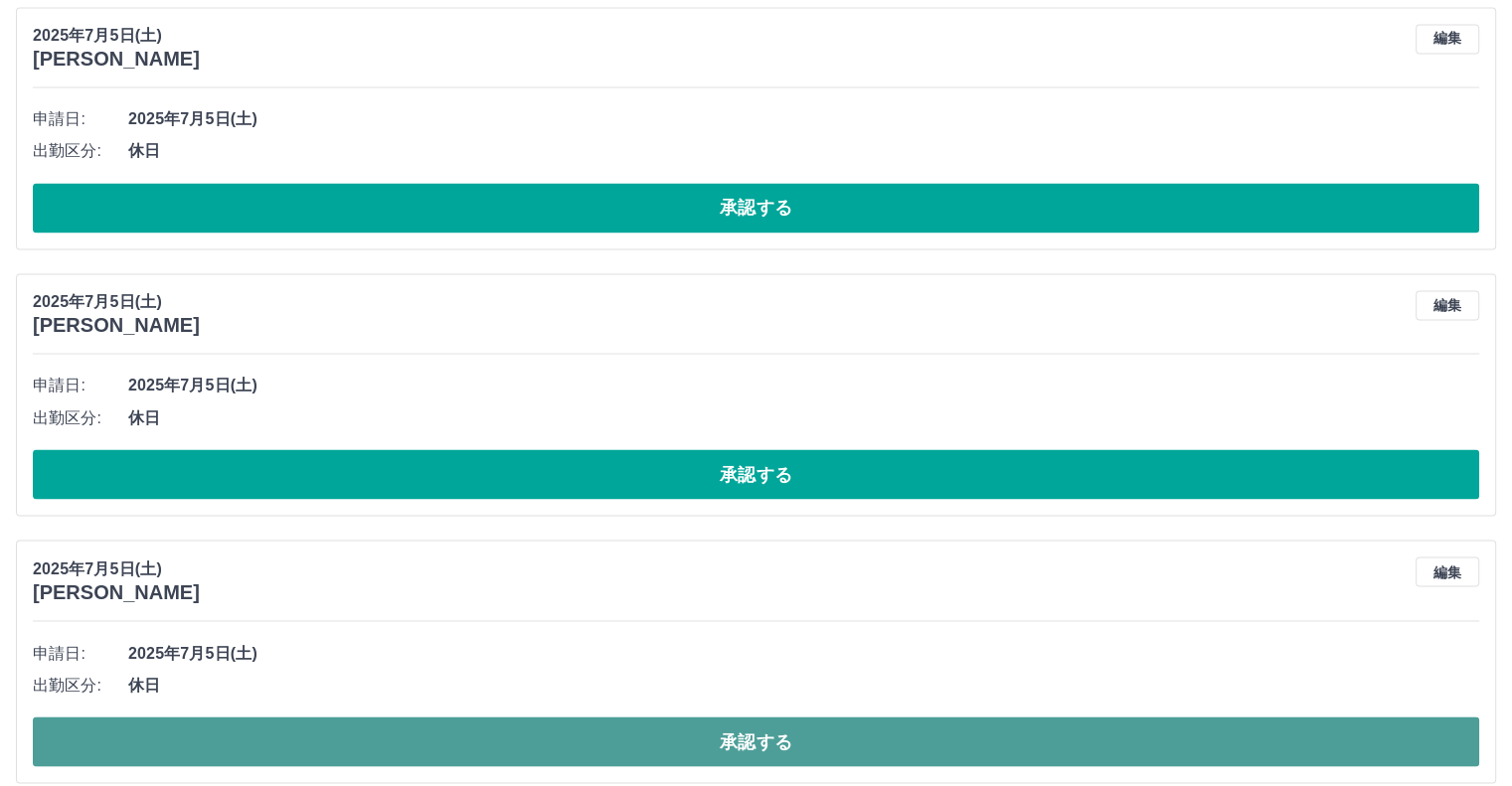 click on "承認する" at bounding box center [756, 741] 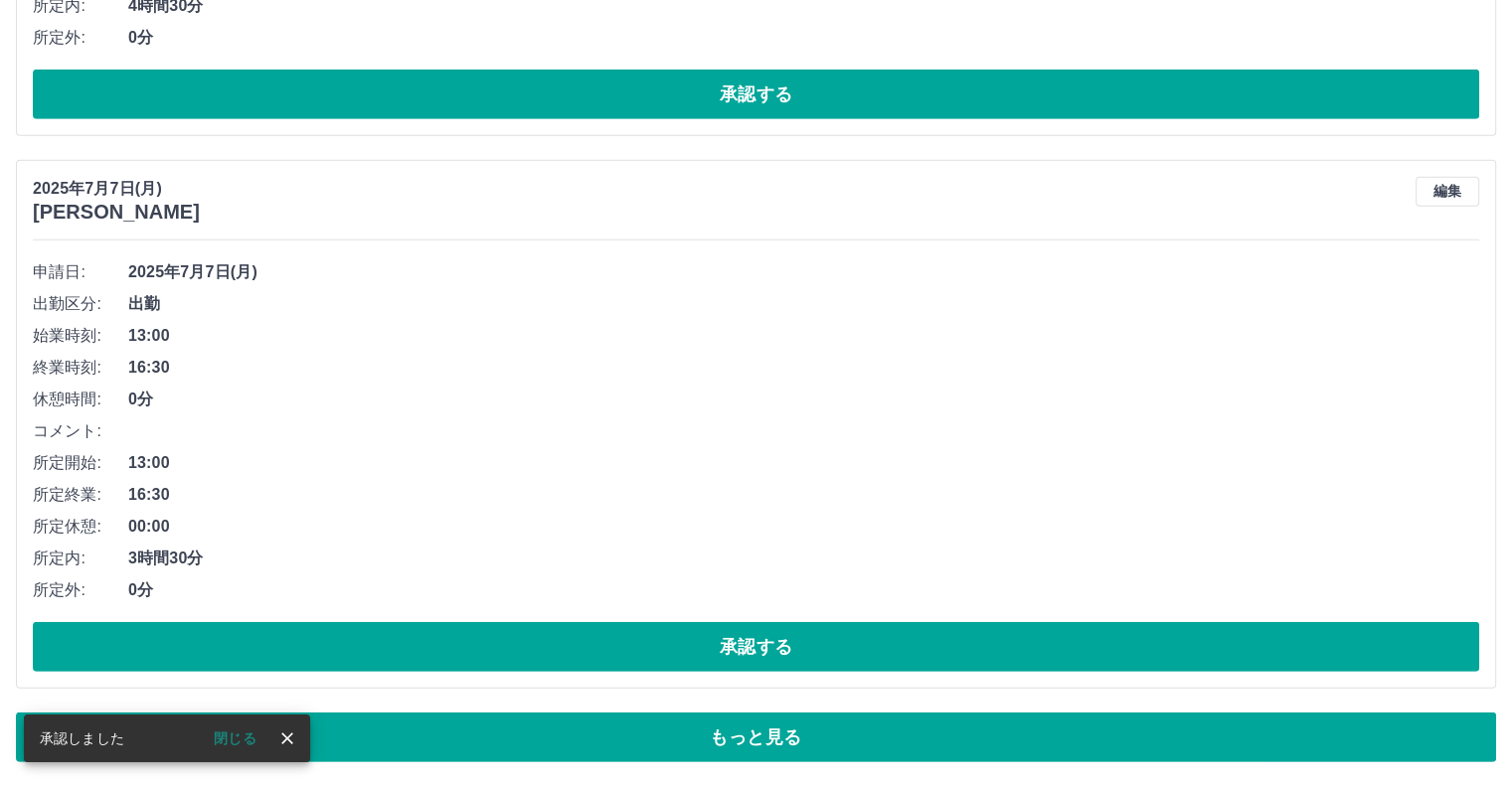 scroll, scrollTop: 13328, scrollLeft: 0, axis: vertical 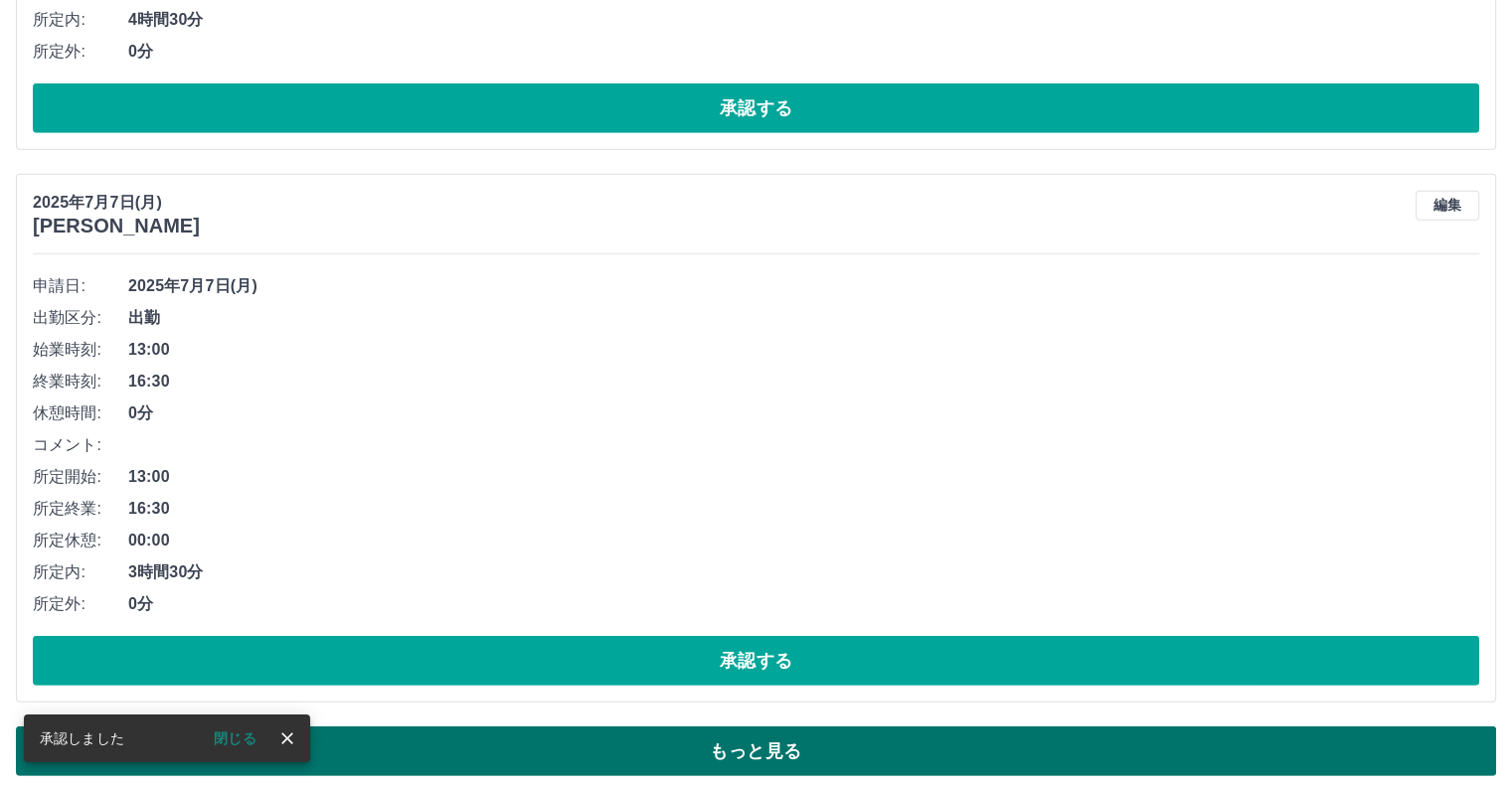 click on "もっと見る" at bounding box center (756, 751) 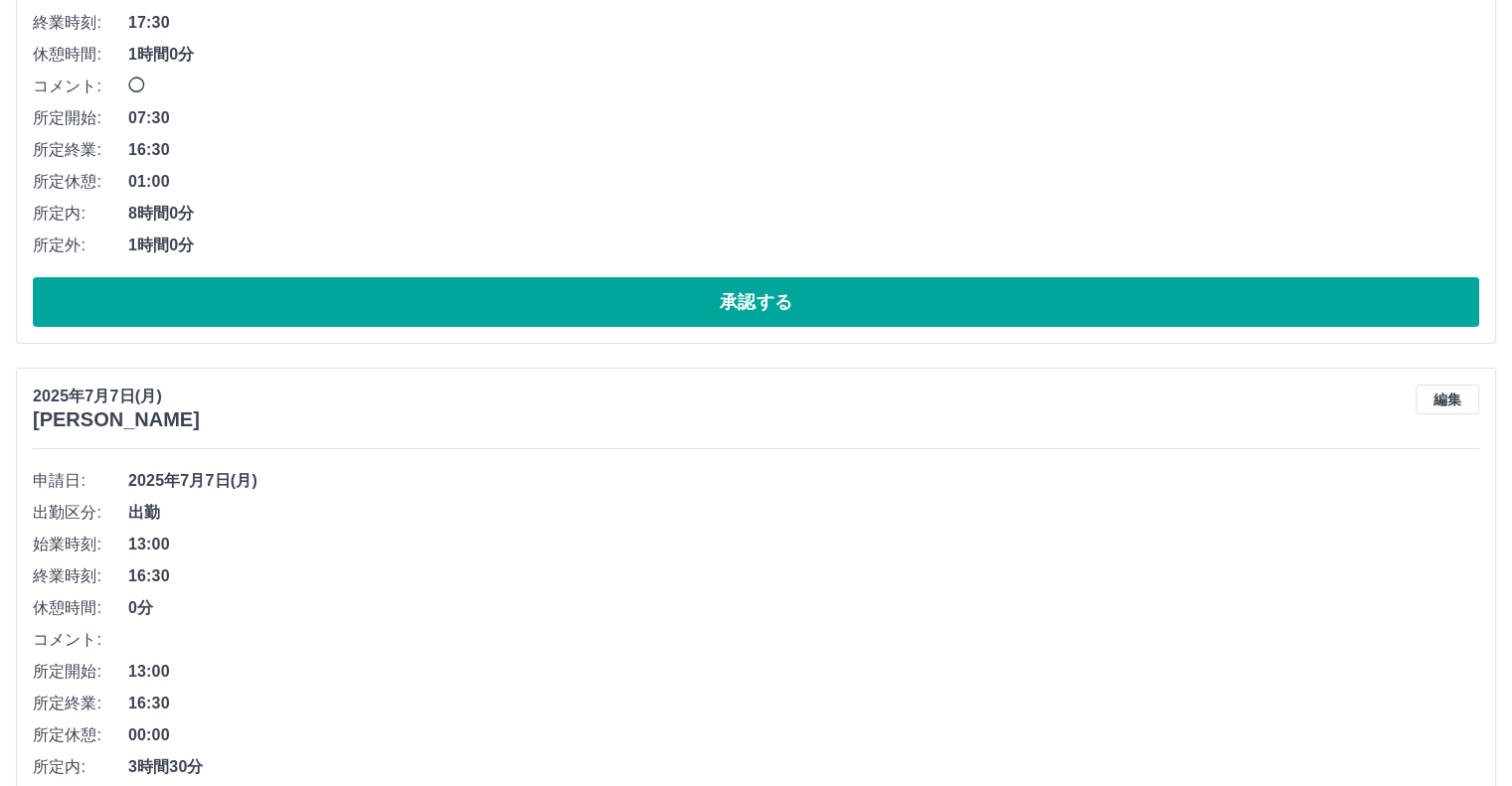 scroll, scrollTop: 18204, scrollLeft: 0, axis: vertical 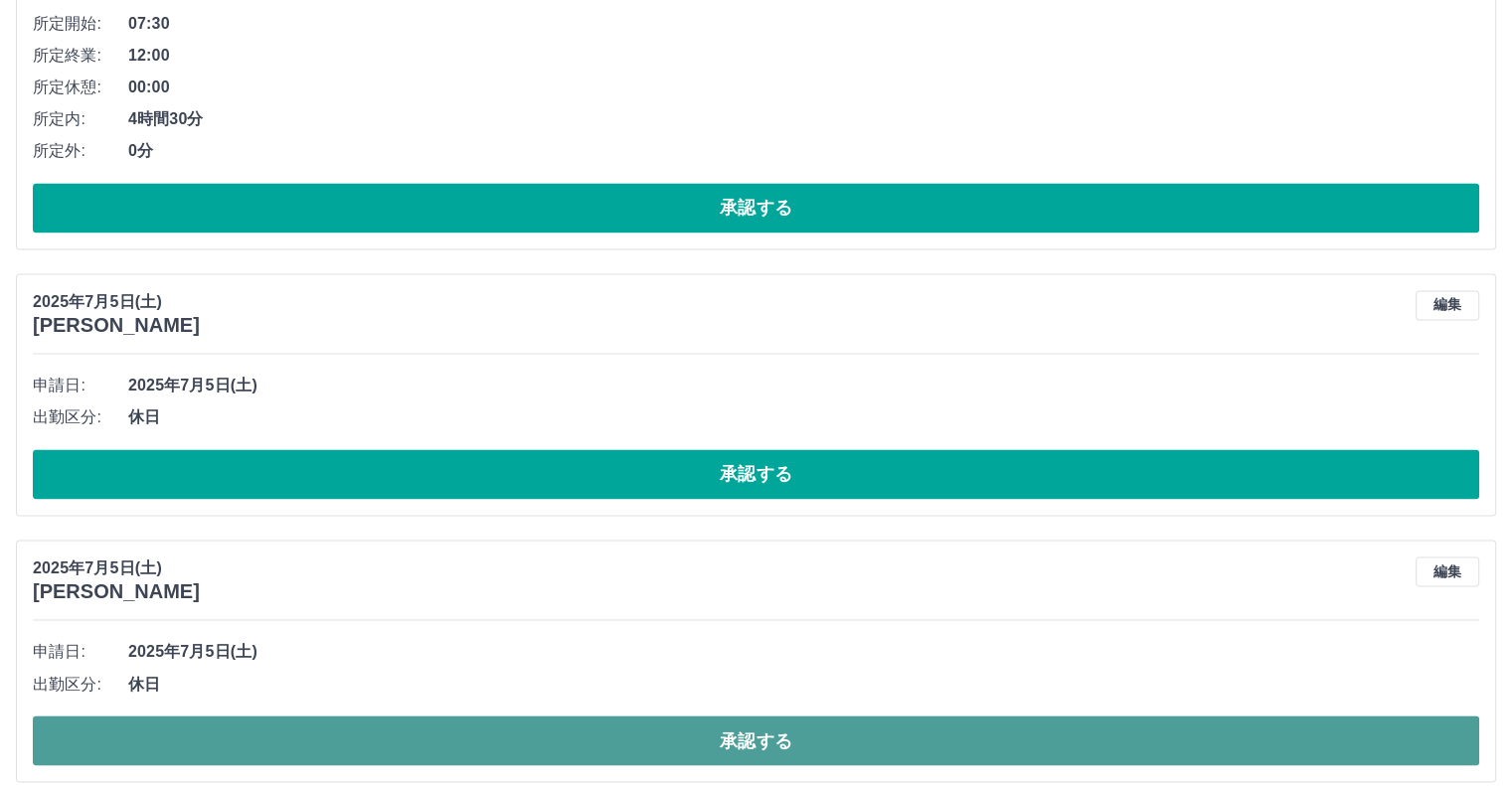 click on "承認する" at bounding box center [756, 740] 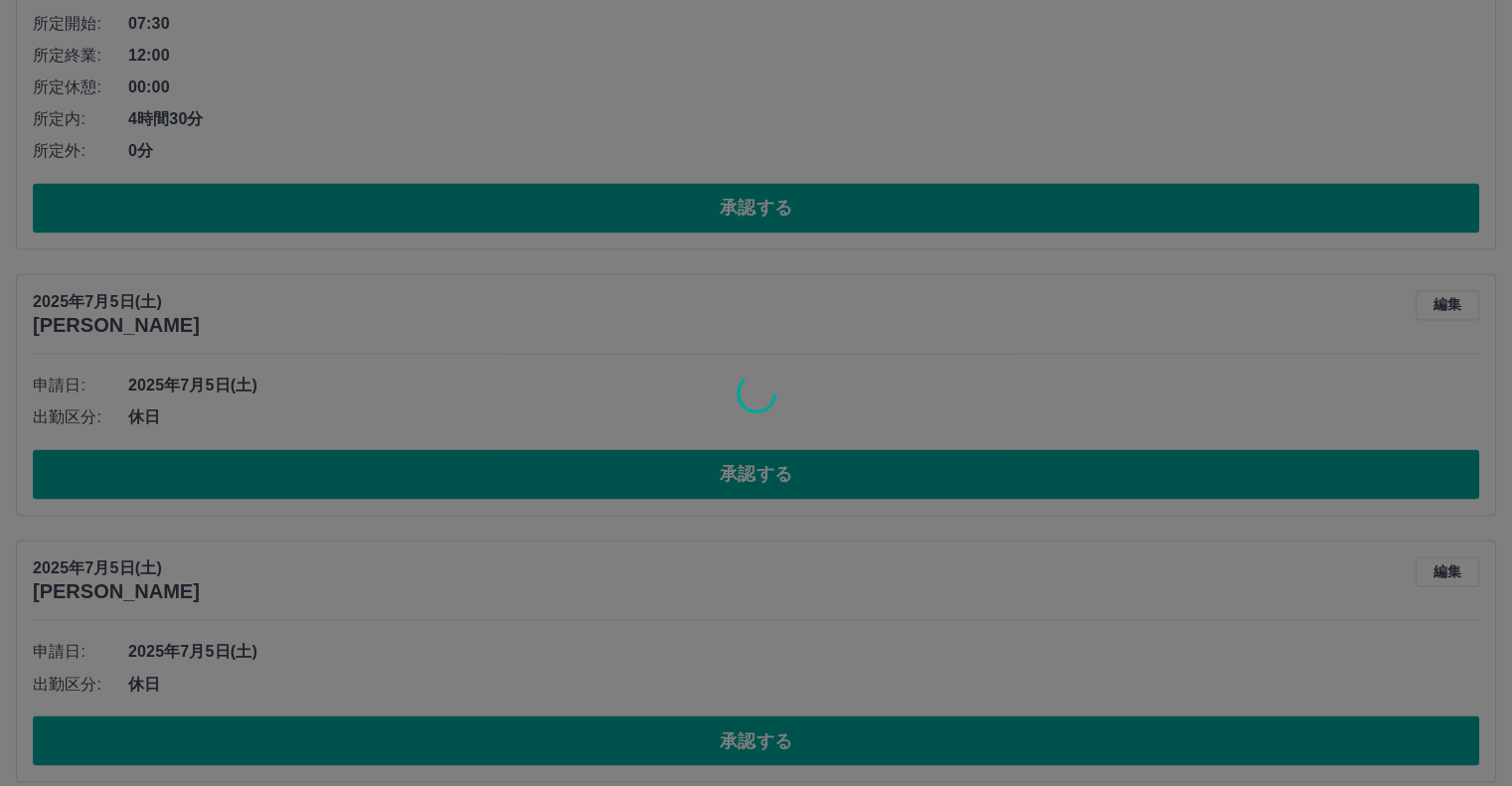 scroll, scrollTop: 13328, scrollLeft: 0, axis: vertical 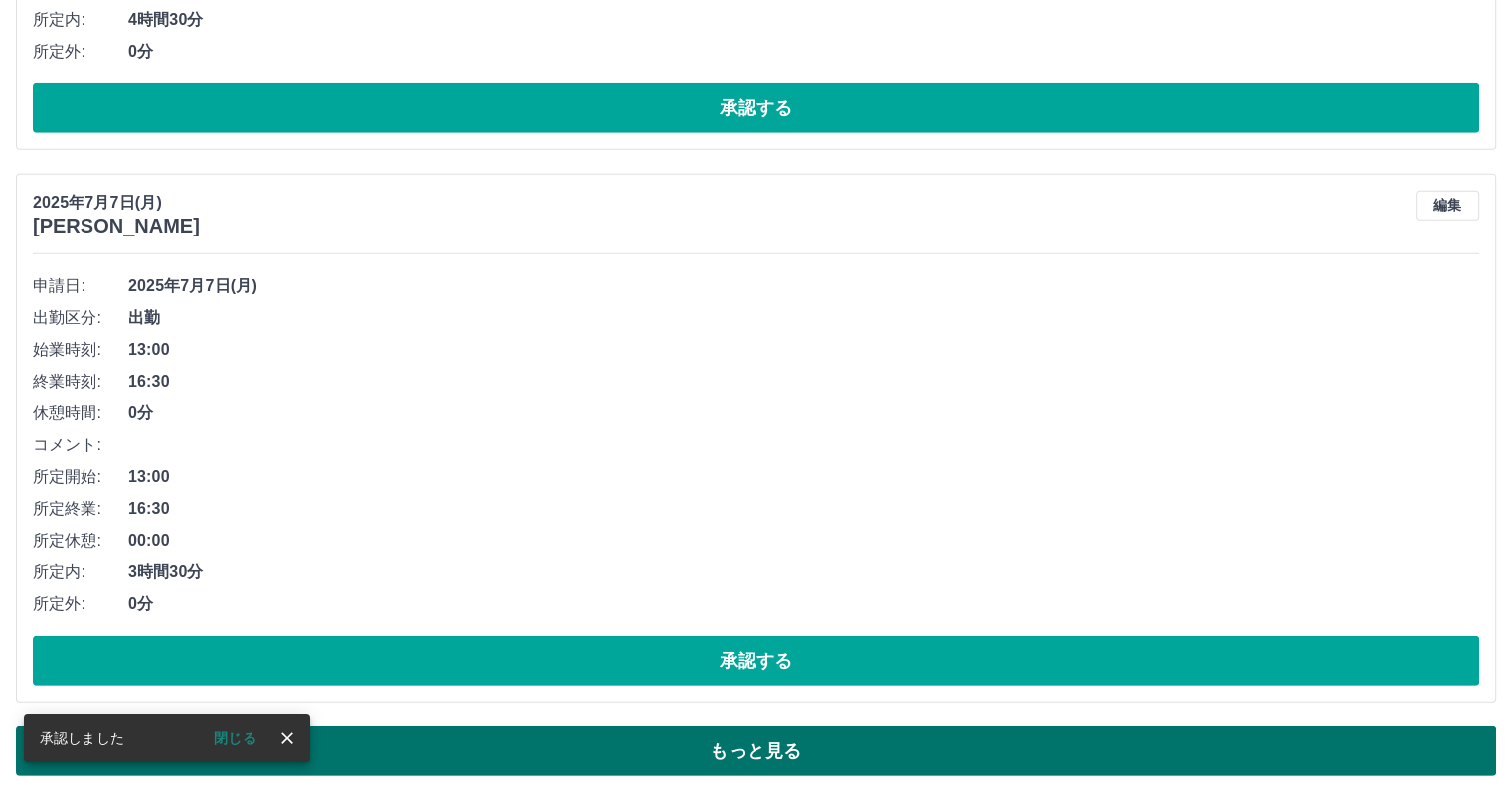 click on "もっと見る" at bounding box center (756, 751) 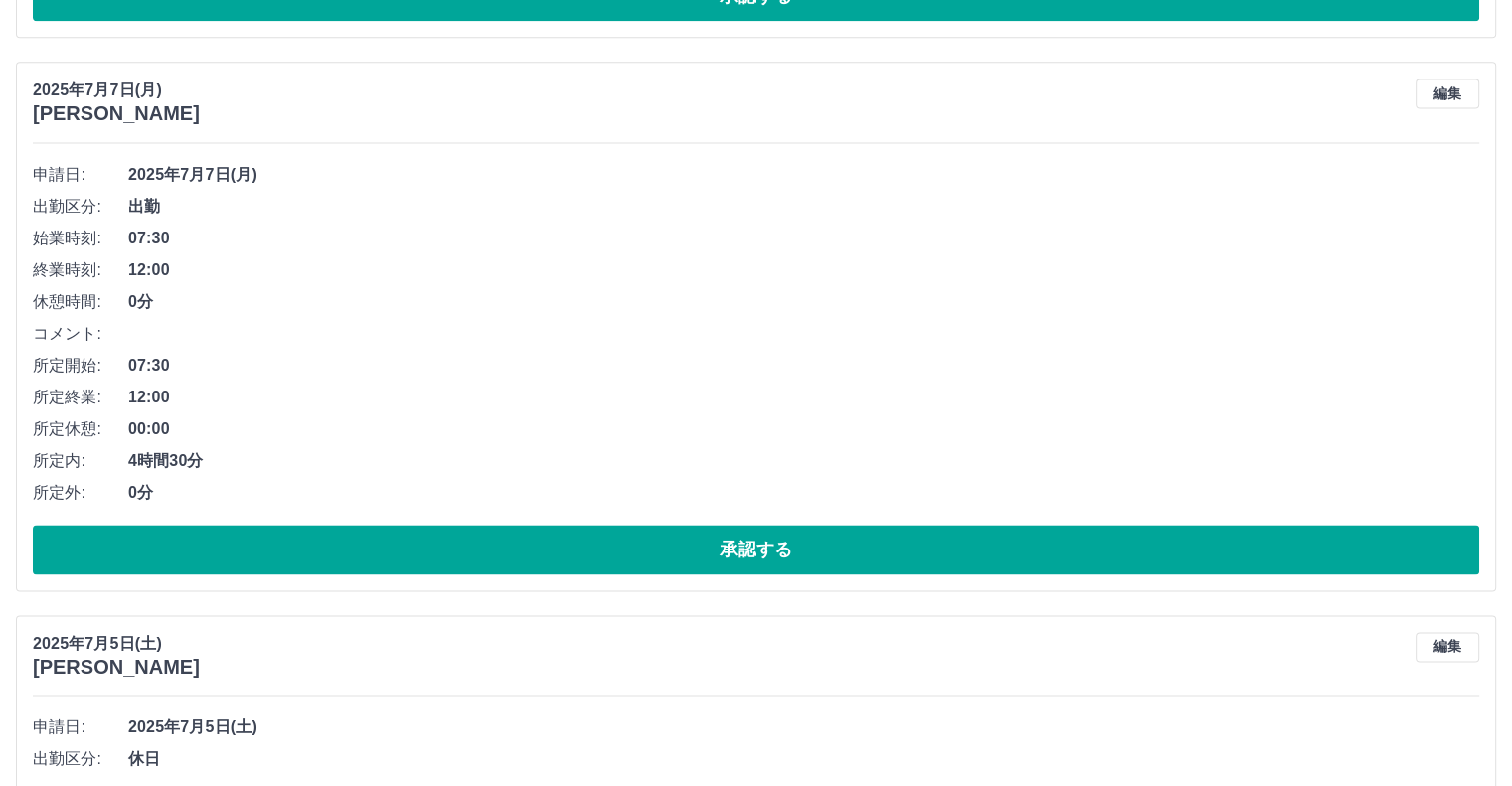 scroll, scrollTop: 17938, scrollLeft: 0, axis: vertical 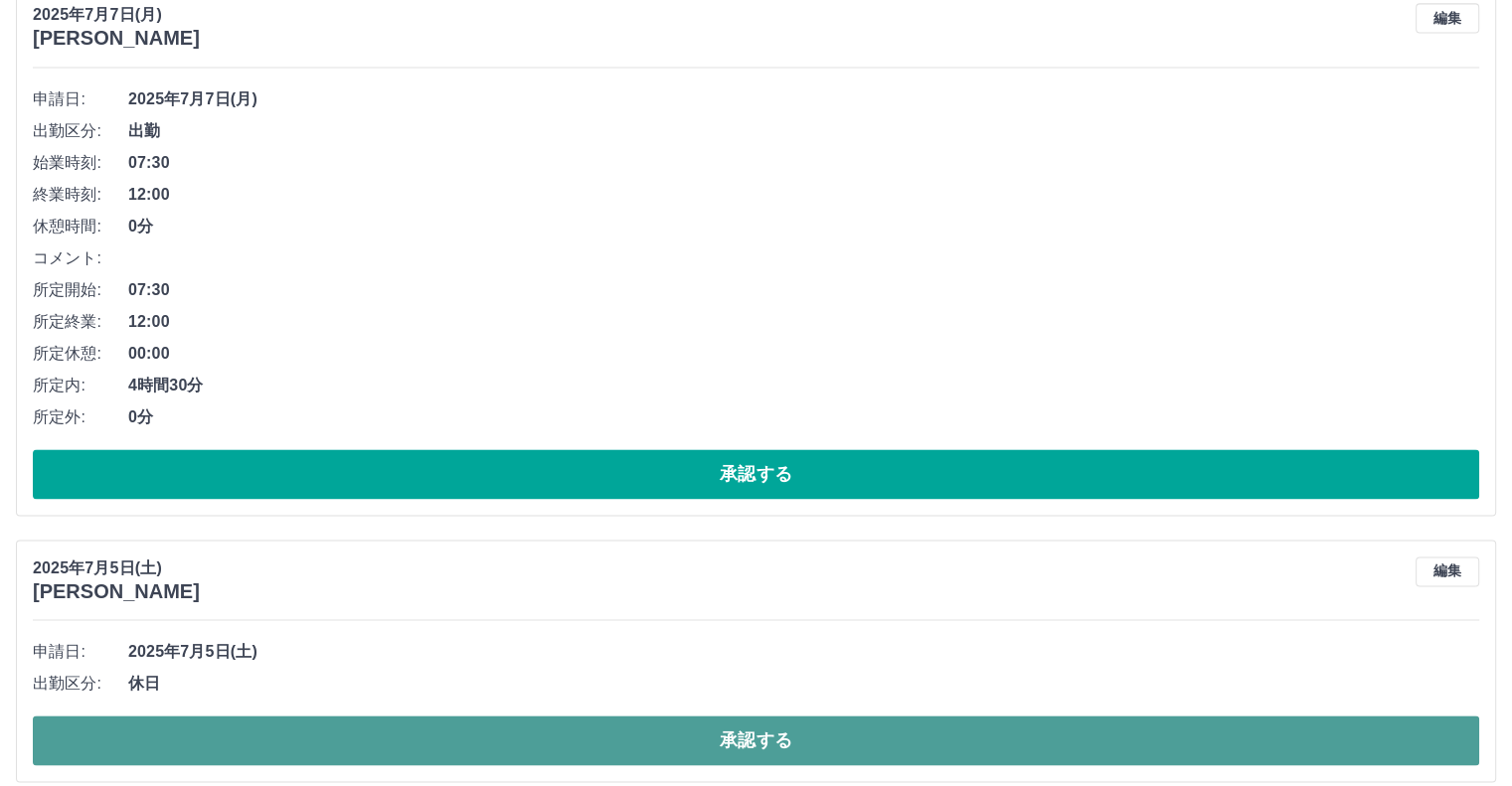 click on "承認する" at bounding box center (756, 740) 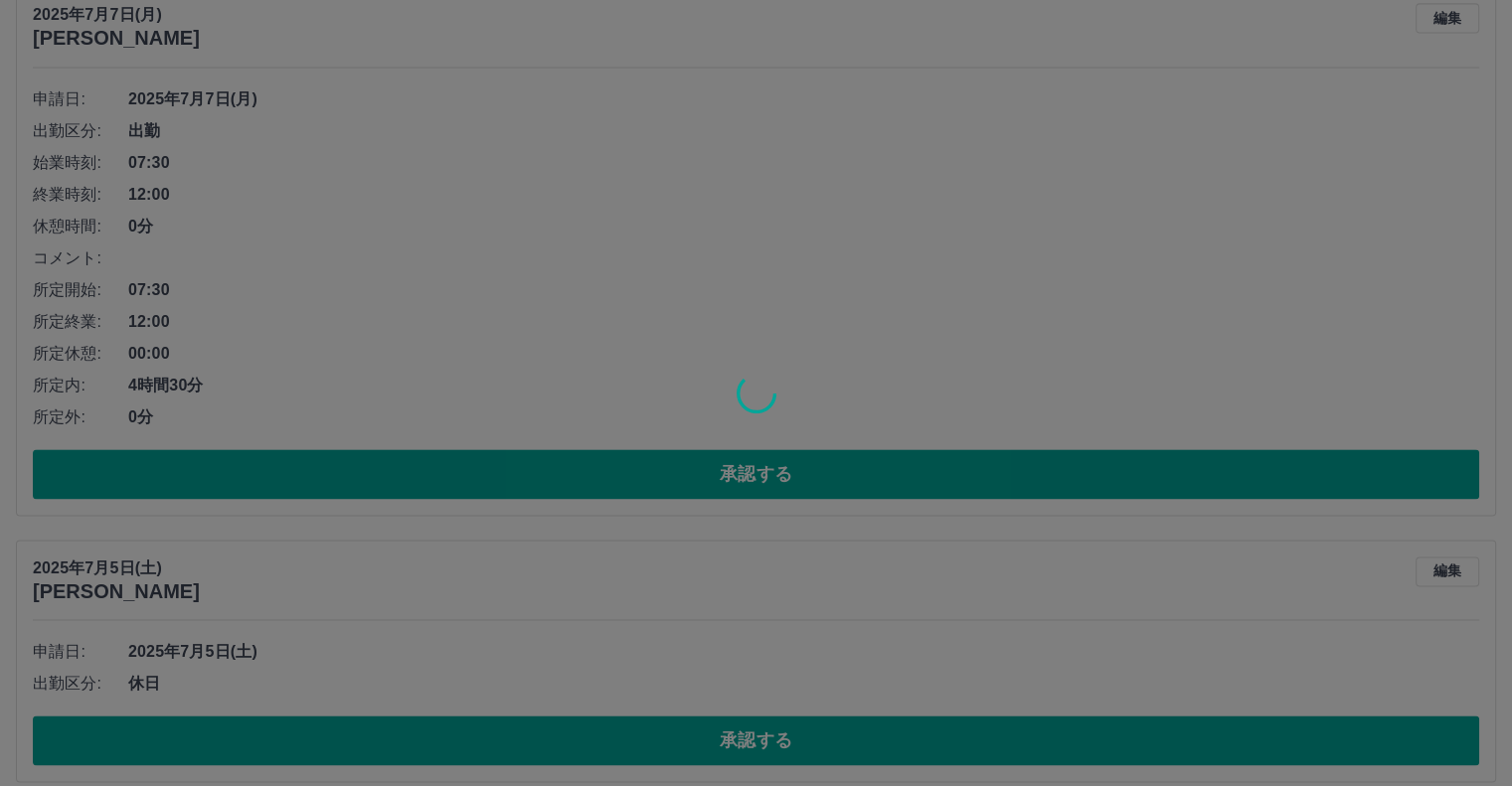 scroll, scrollTop: 13328, scrollLeft: 0, axis: vertical 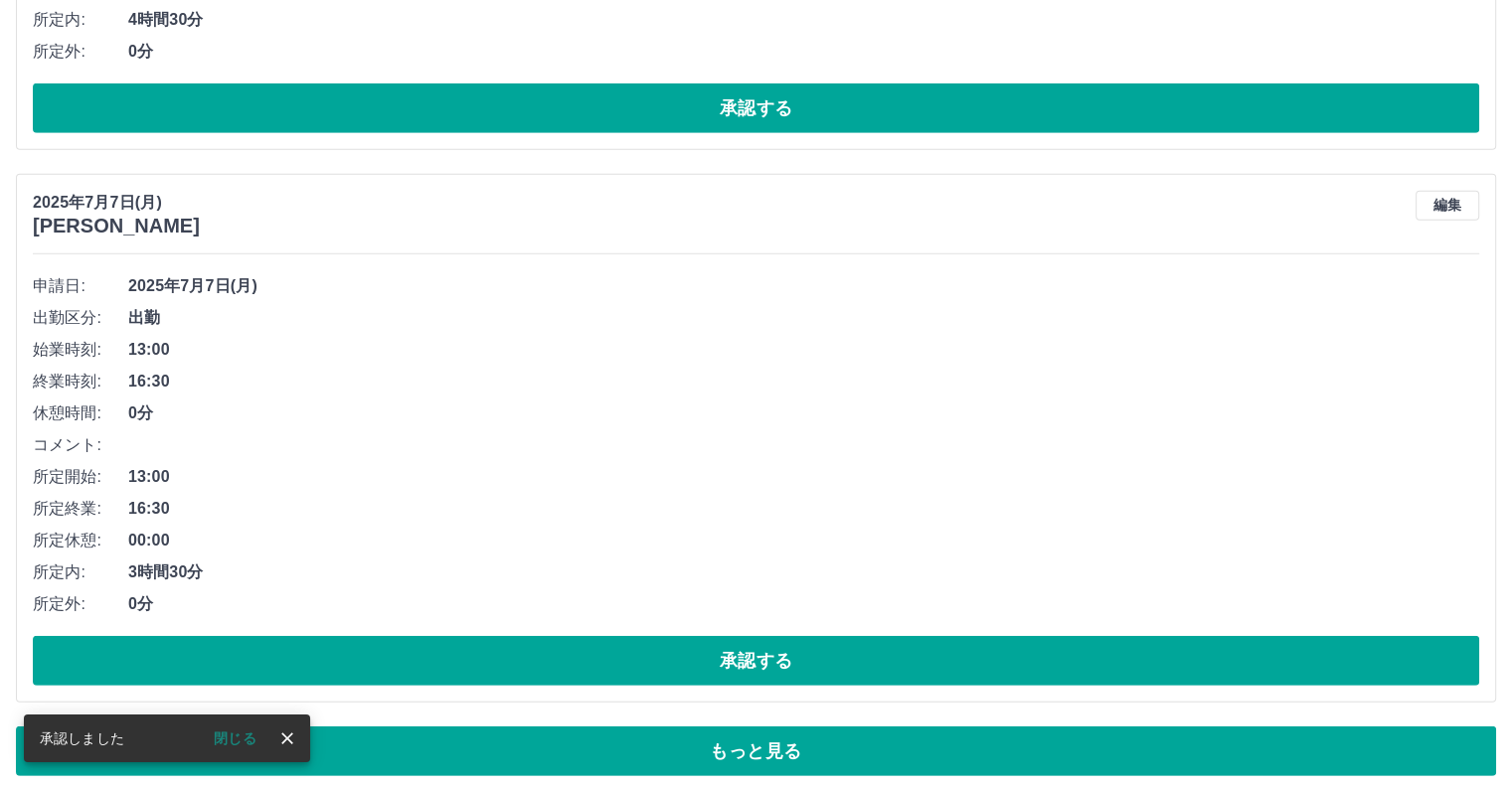 click on "閉じる" at bounding box center (235, 738) 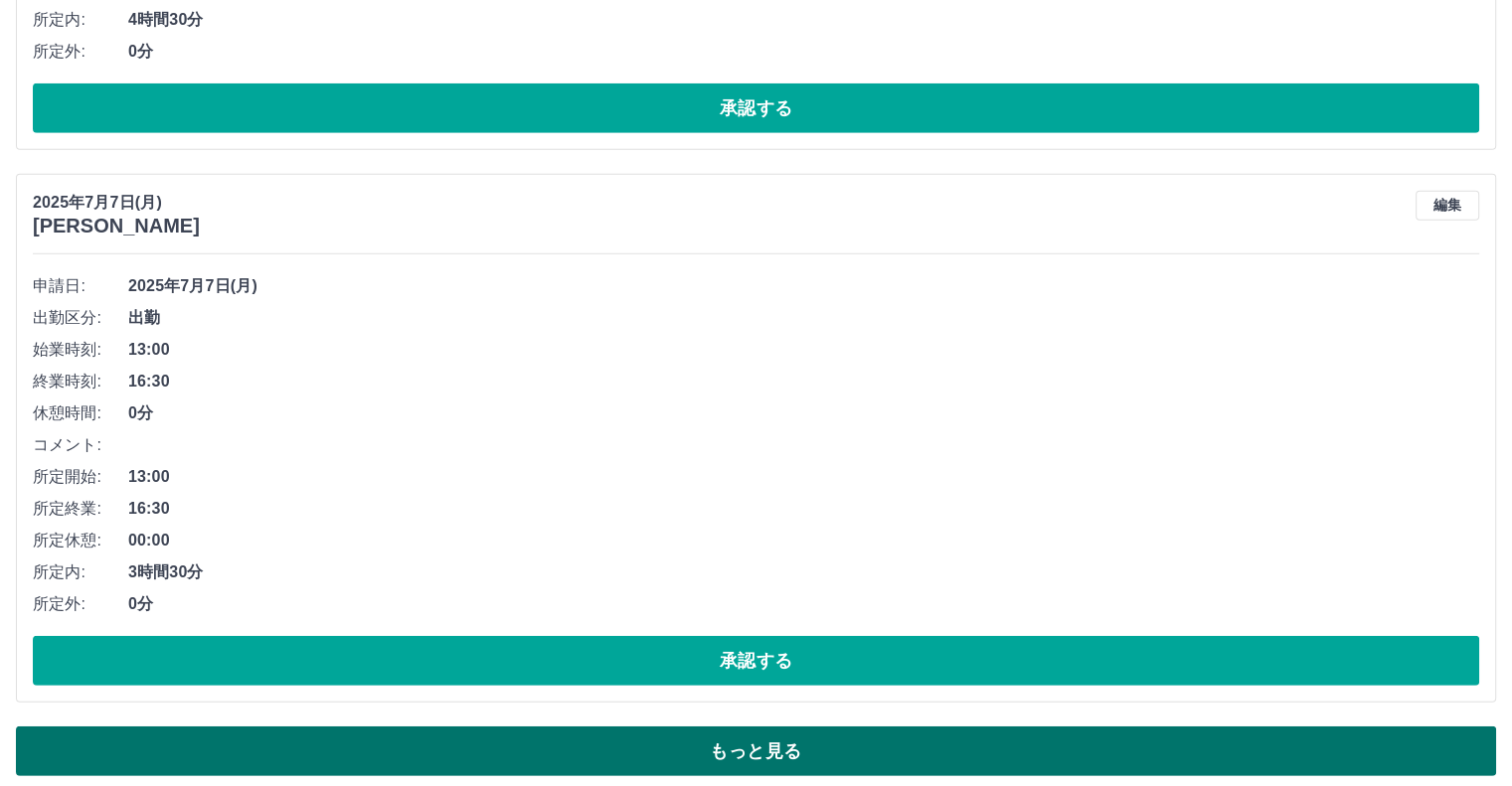 click on "もっと見る" at bounding box center (756, 751) 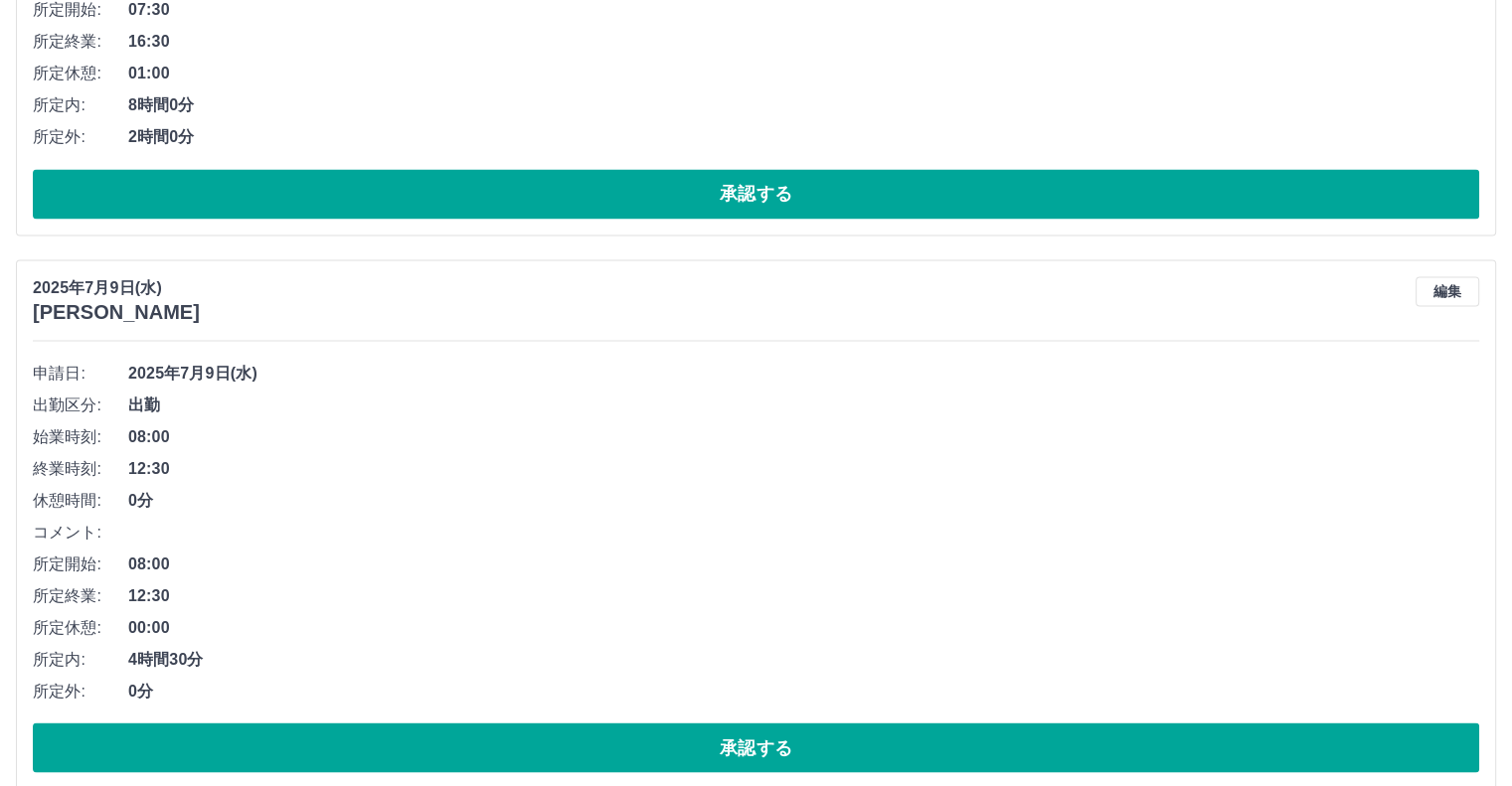 scroll, scrollTop: 11015, scrollLeft: 0, axis: vertical 